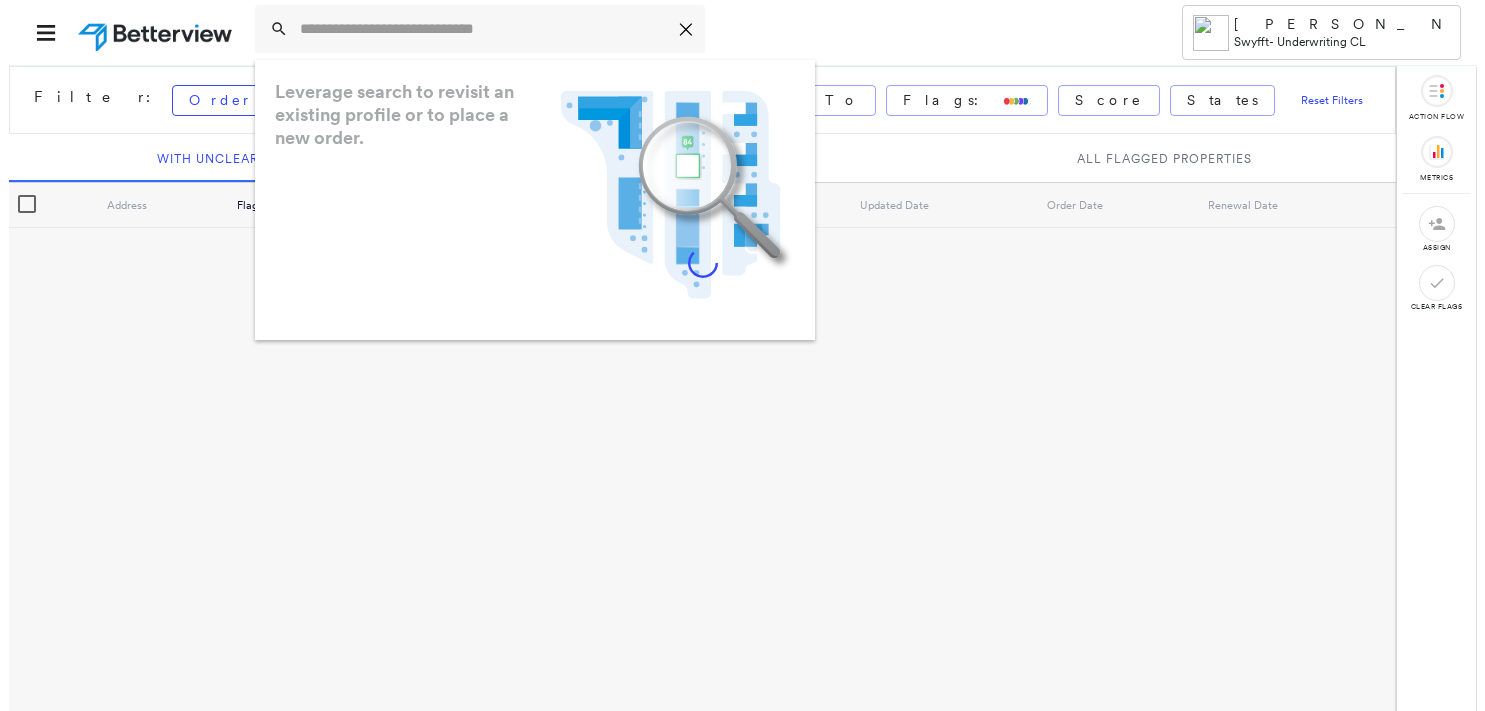 scroll, scrollTop: 0, scrollLeft: 0, axis: both 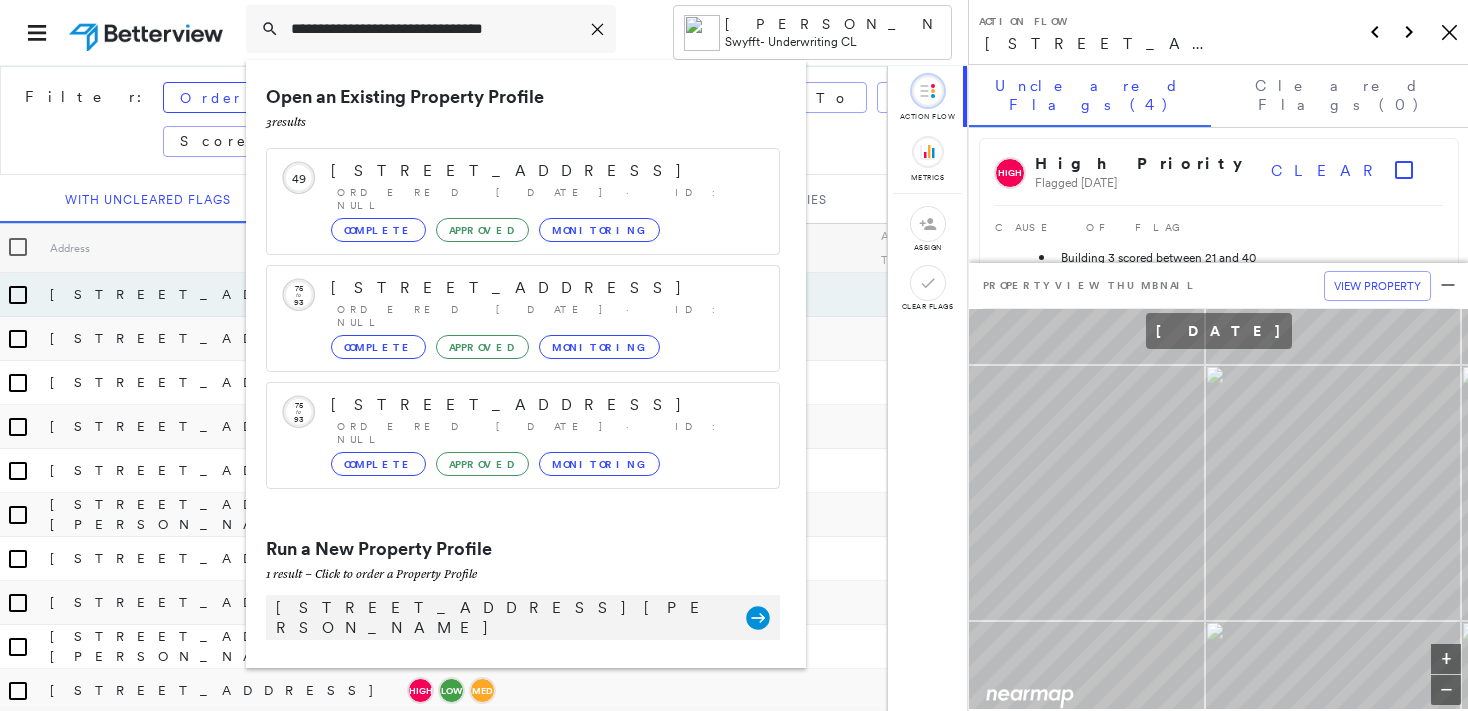 type on "**********" 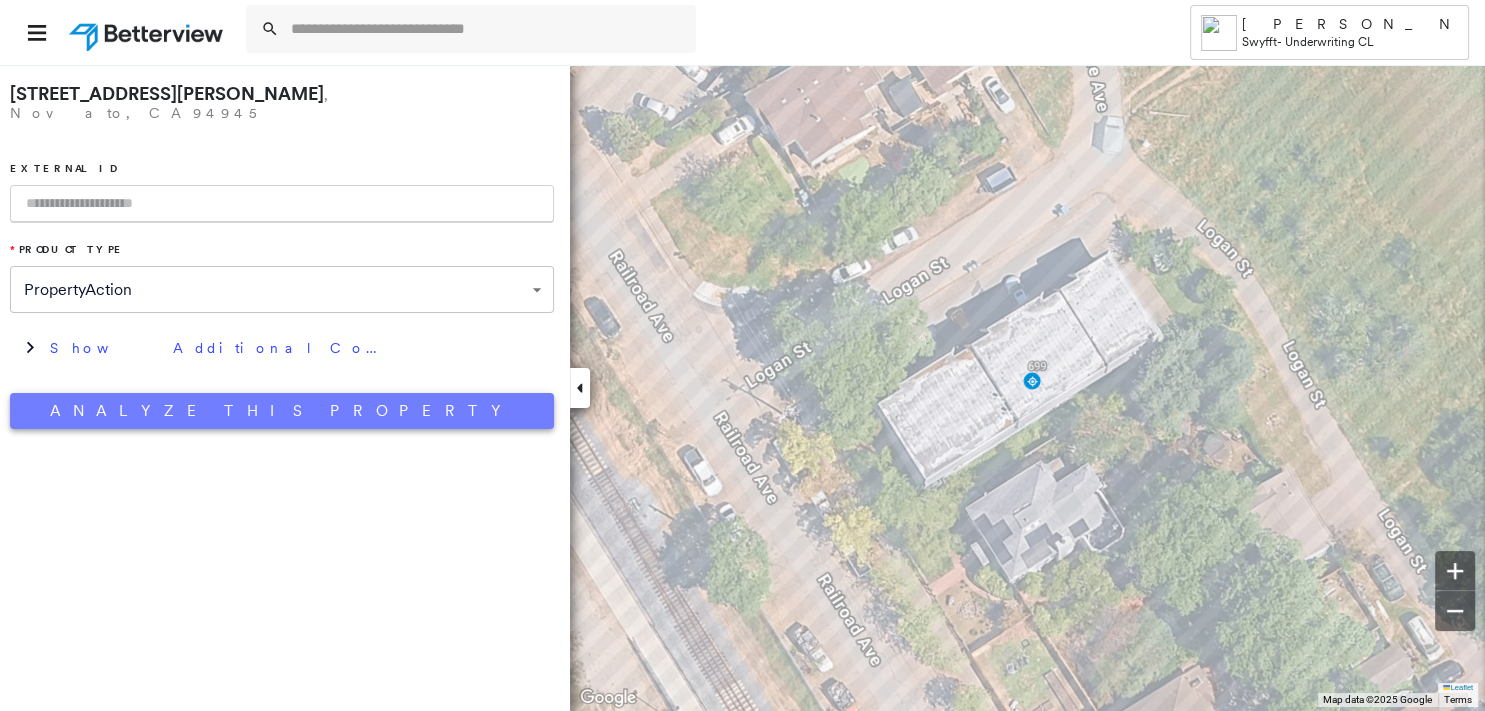 click on "Analyze This Property" at bounding box center [282, 411] 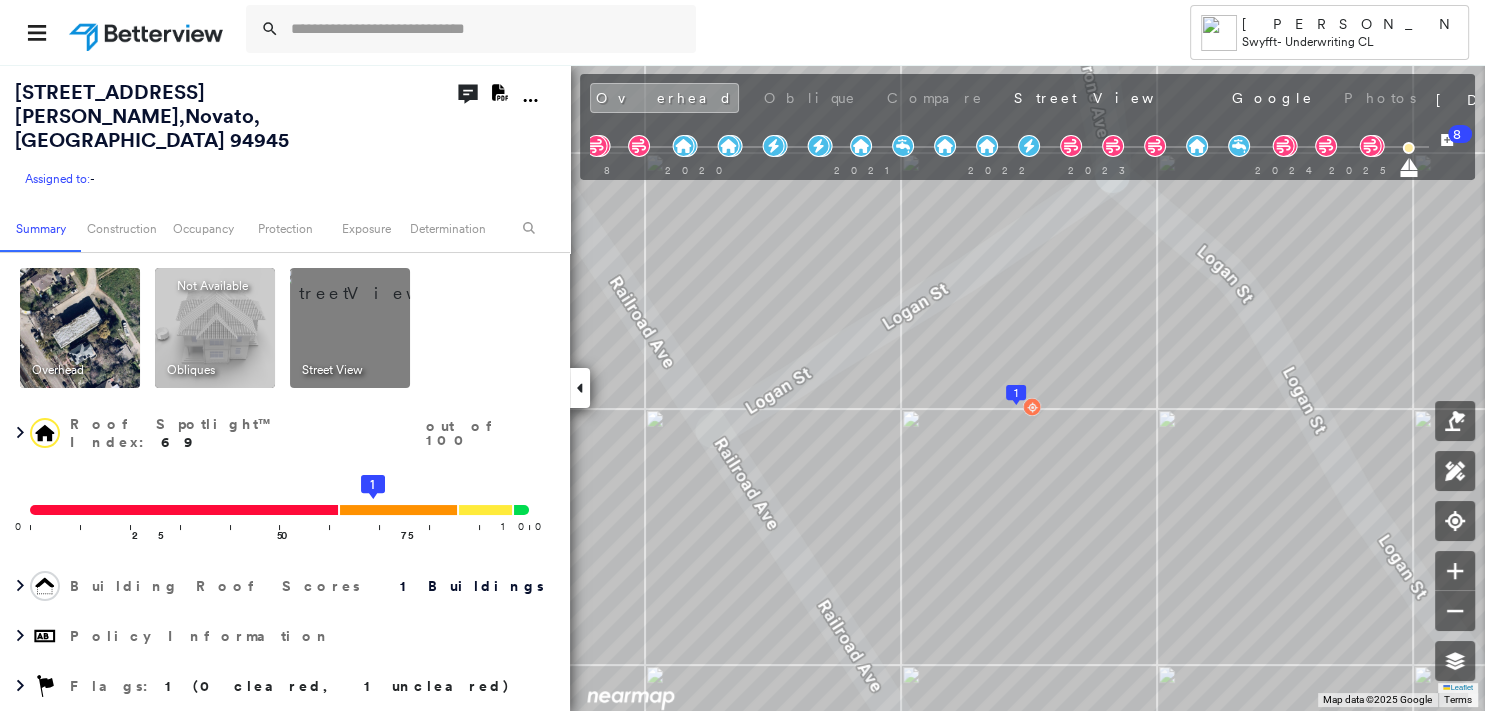 click on "Download PDF Report" 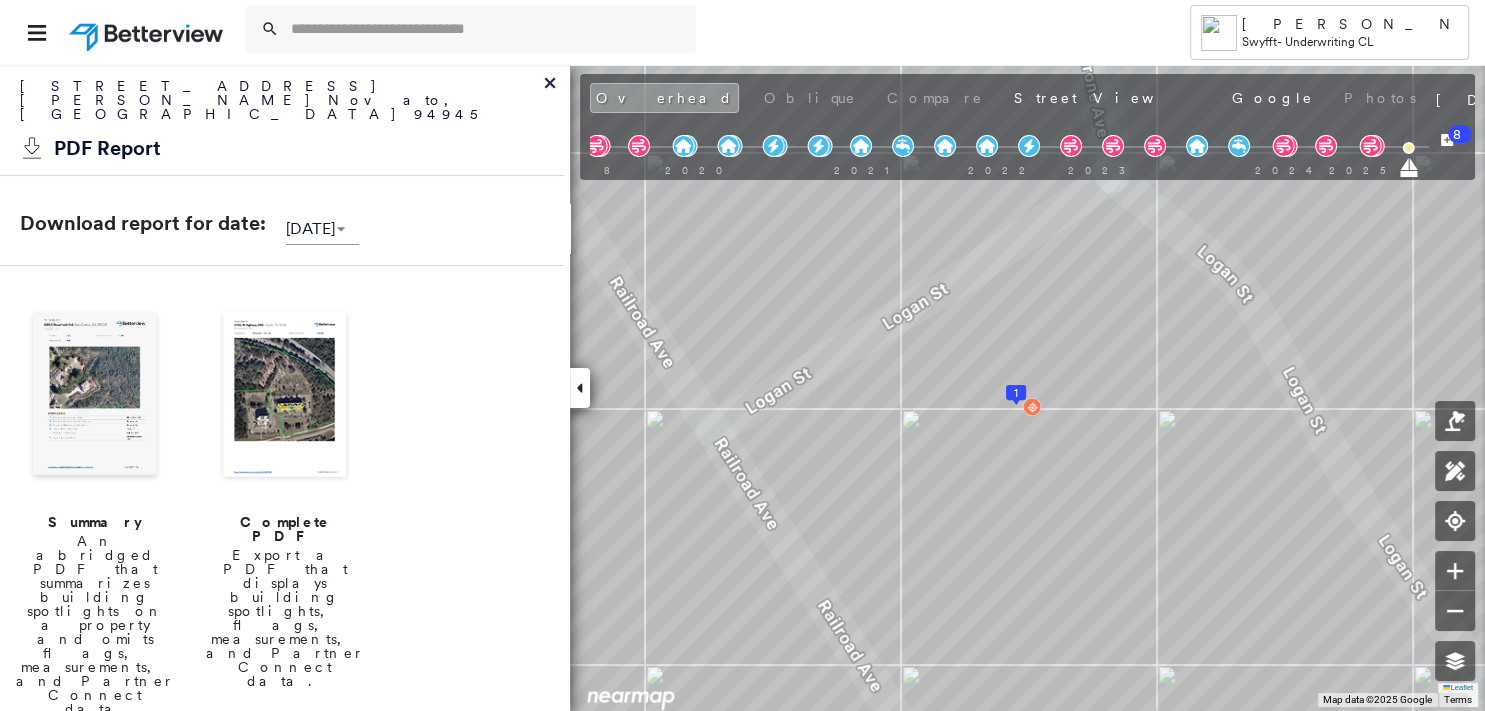 click at bounding box center [95, 396] 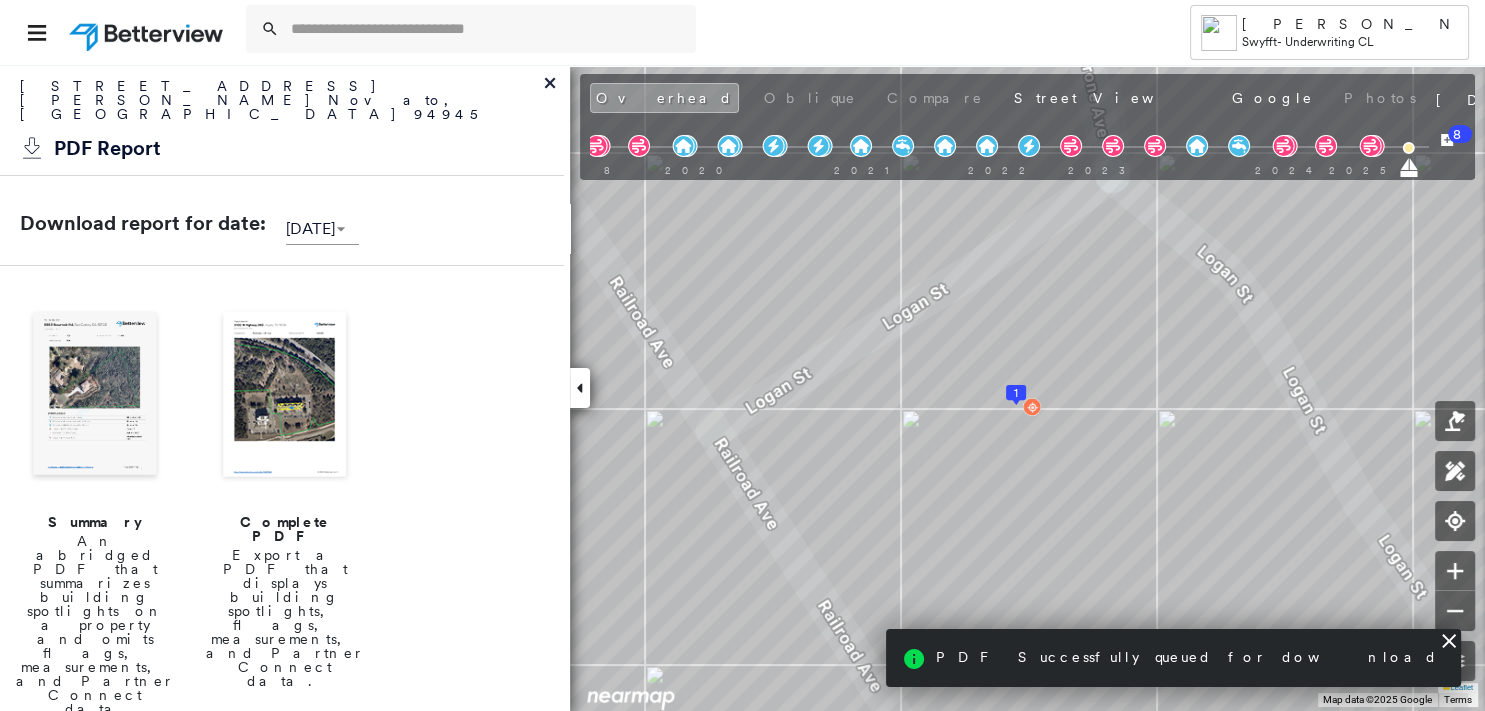 click at bounding box center [95, 396] 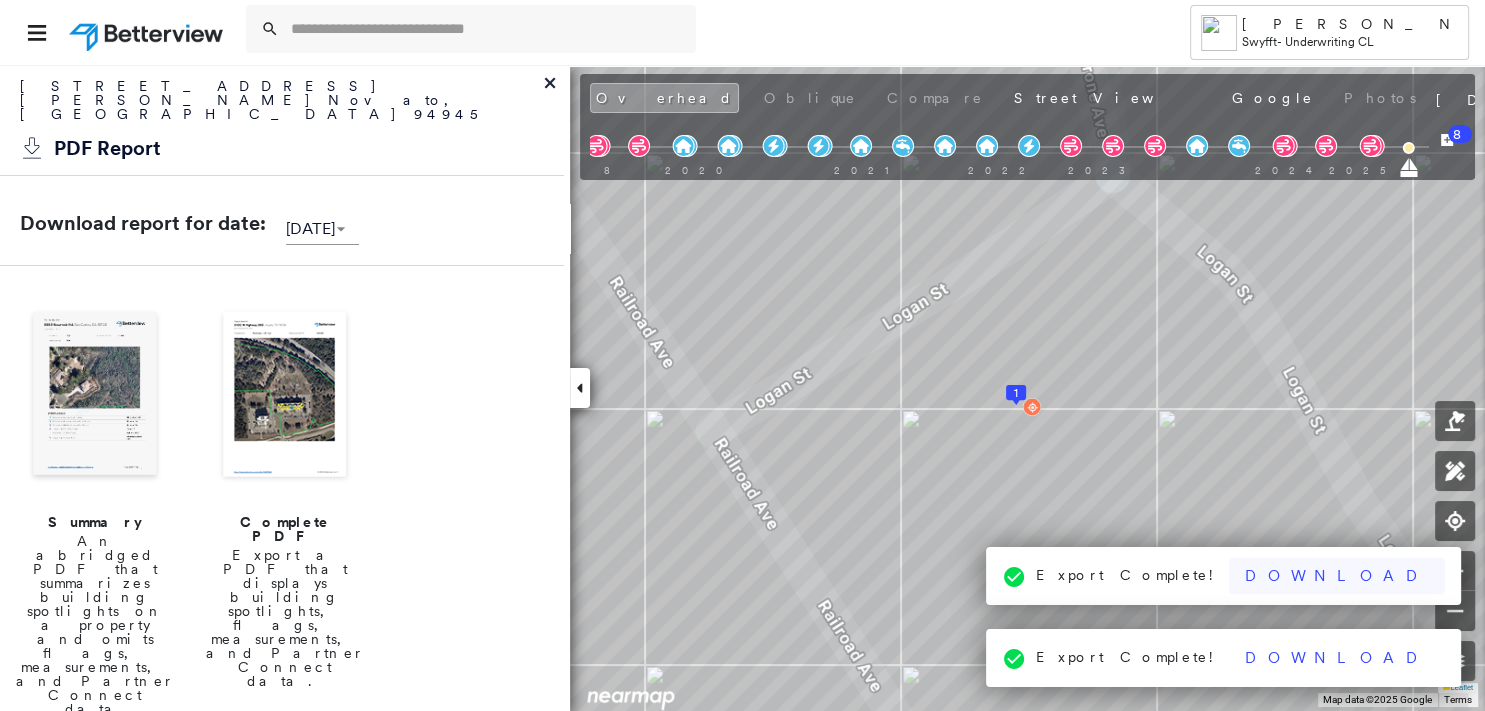 click on "Download" at bounding box center [1337, 576] 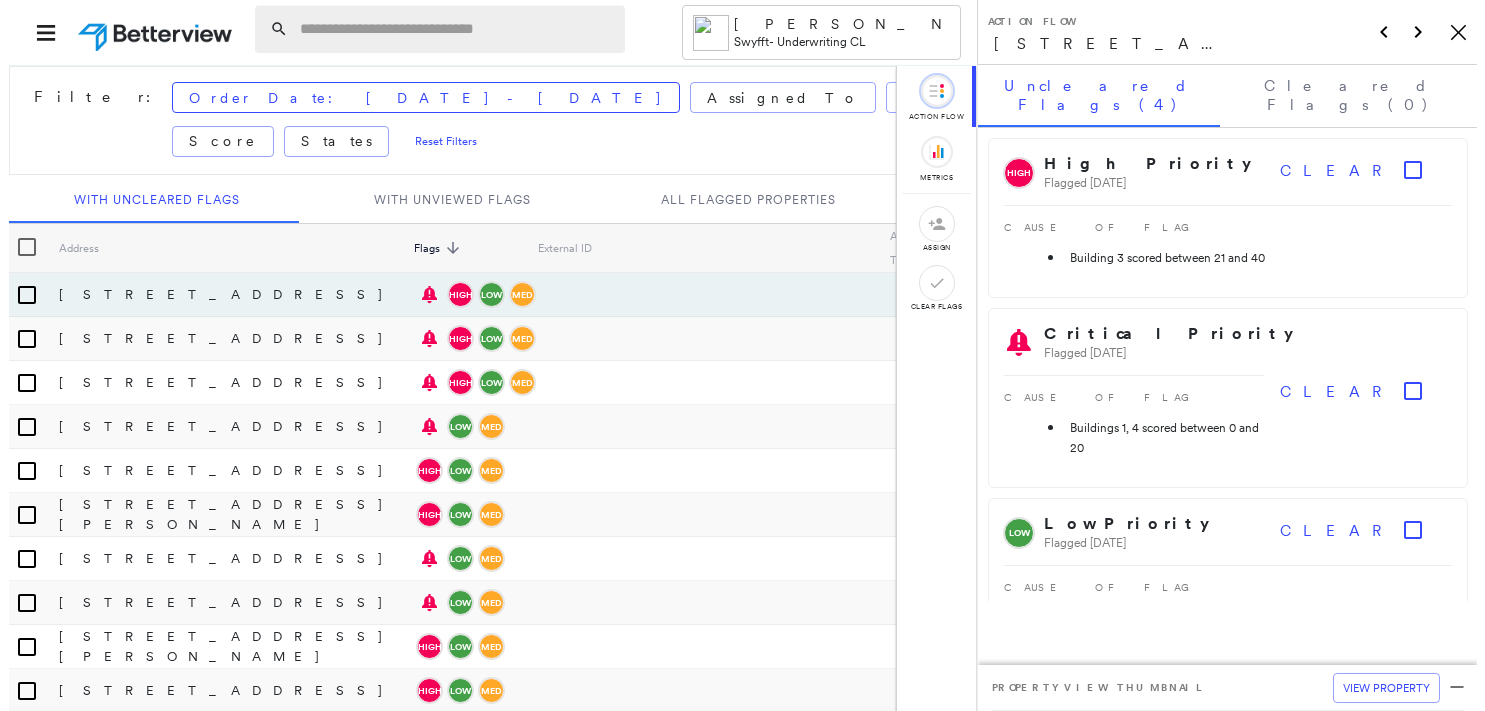 scroll, scrollTop: 0, scrollLeft: 0, axis: both 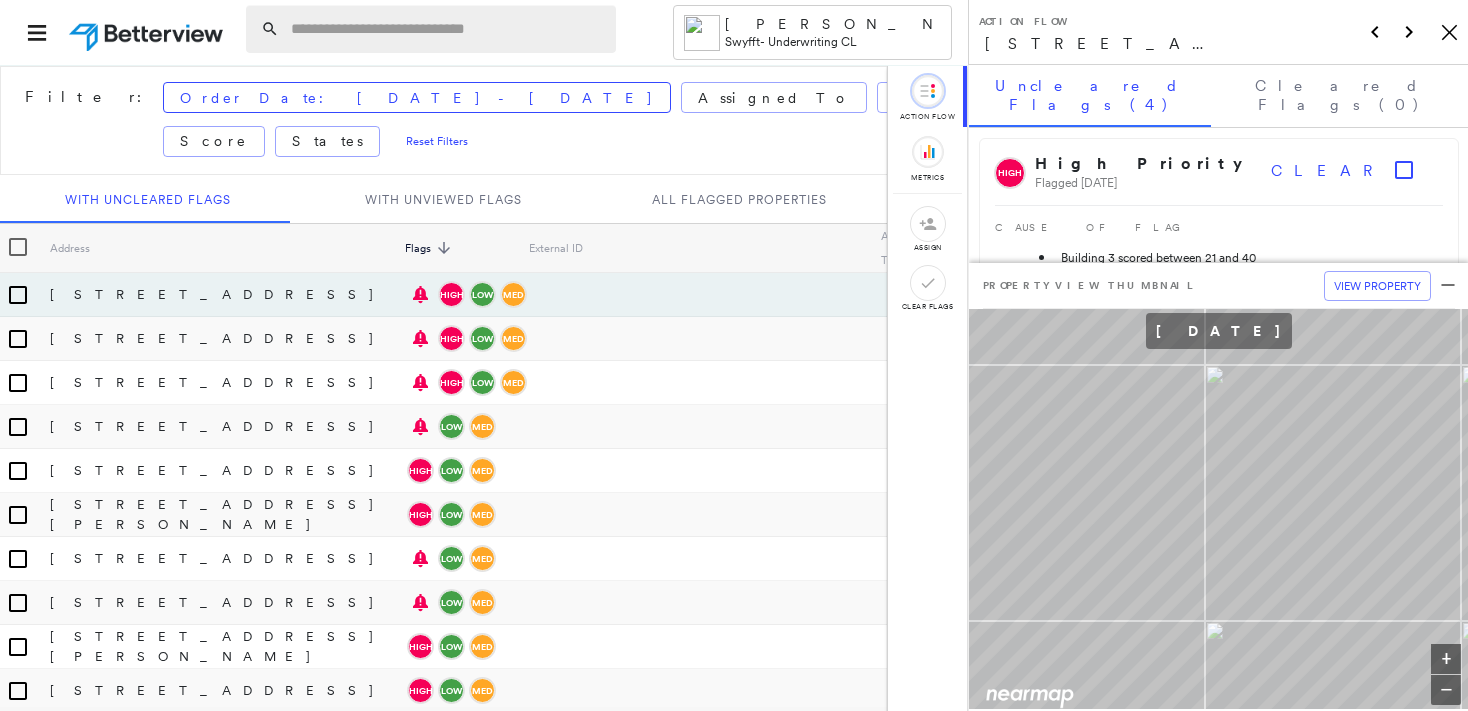 click at bounding box center (447, 29) 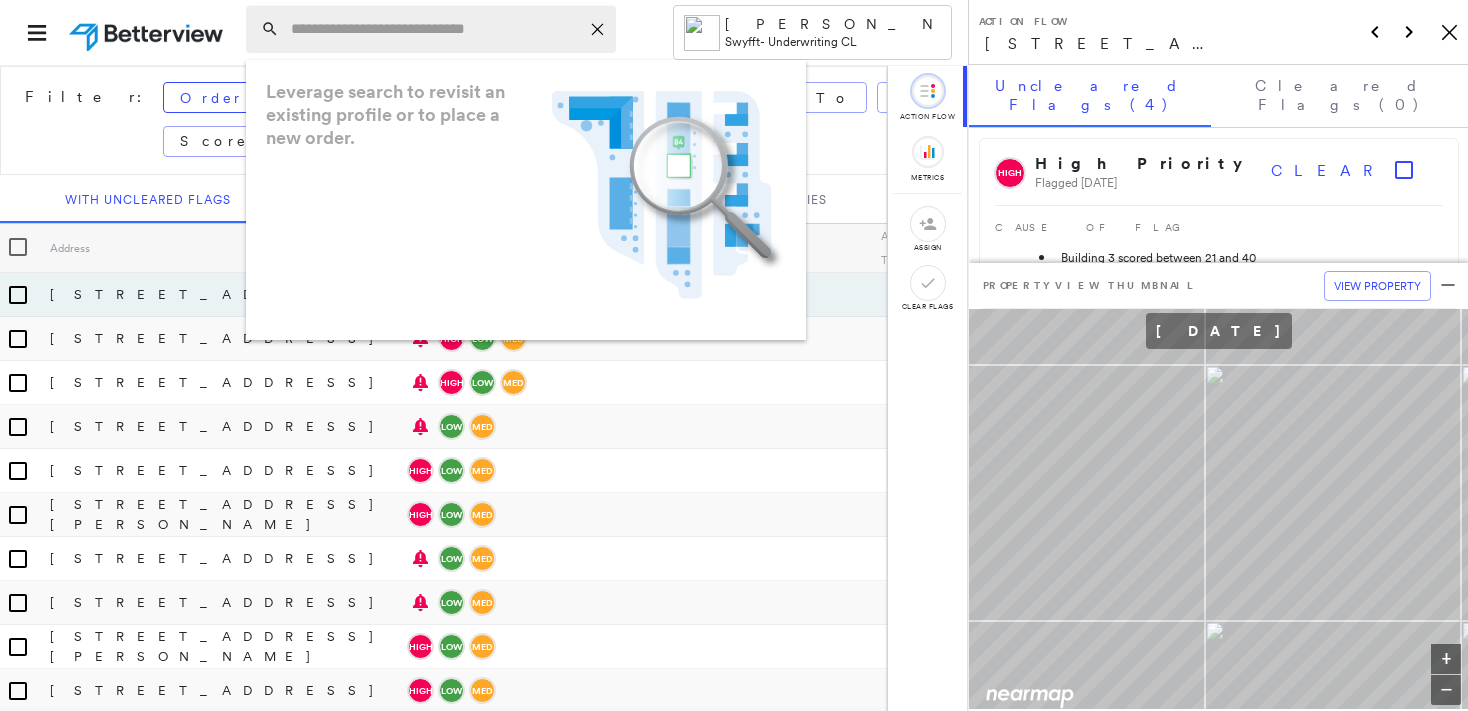 paste on "**********" 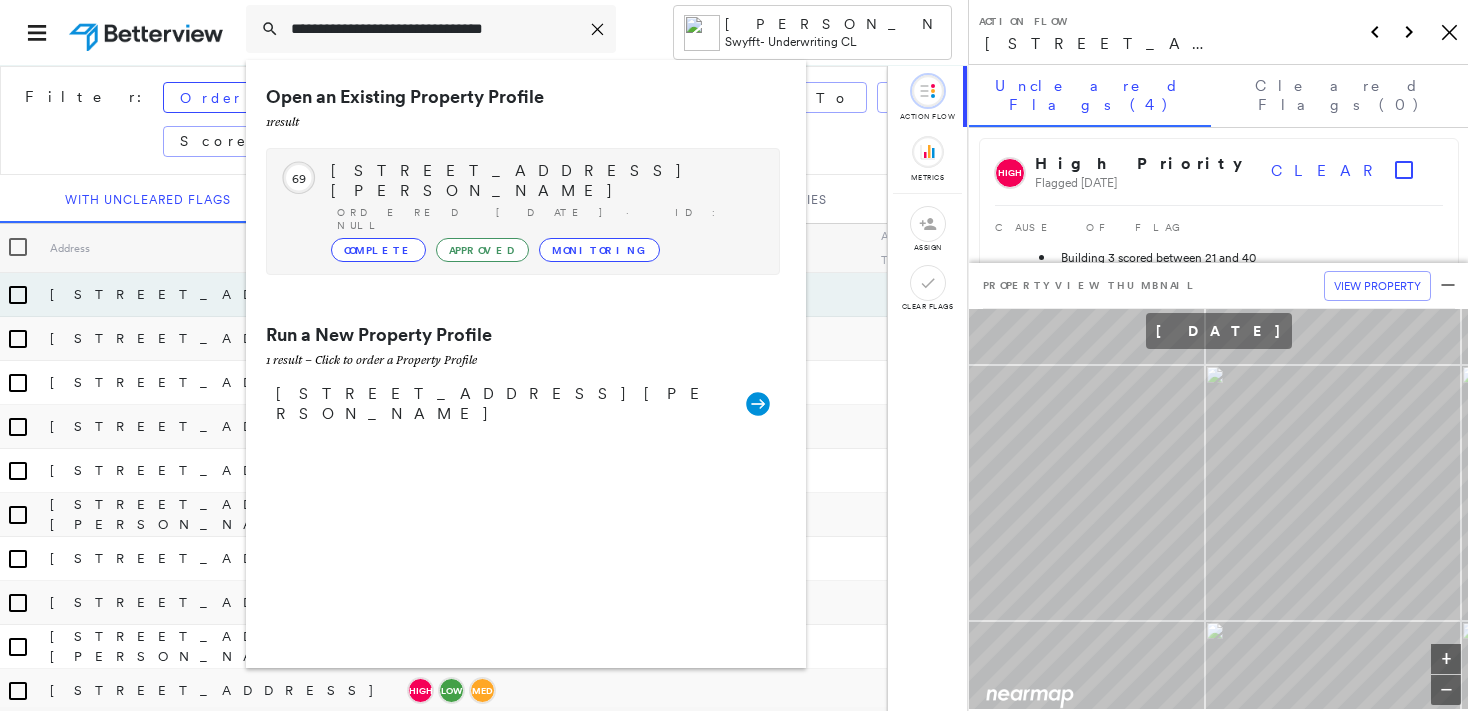 type on "**********" 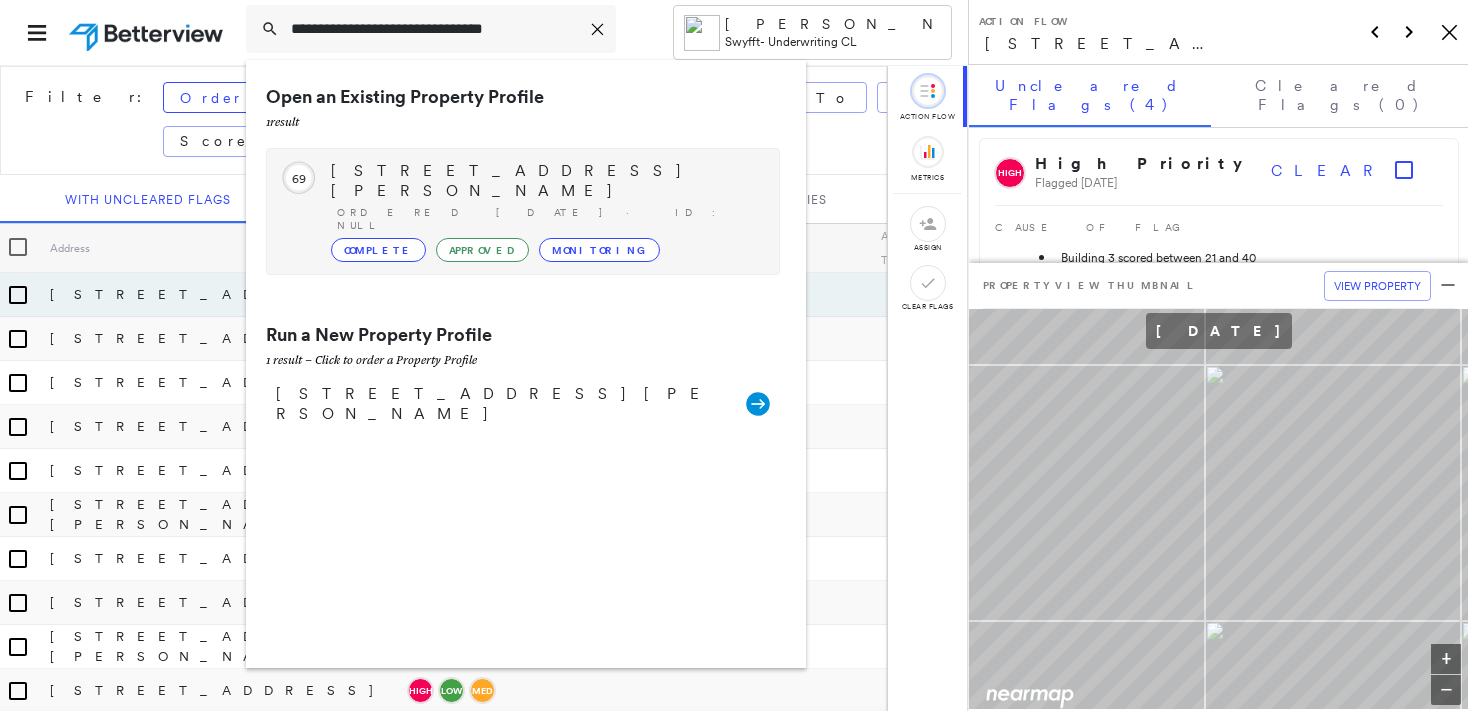 click on "Complete" at bounding box center [378, 250] 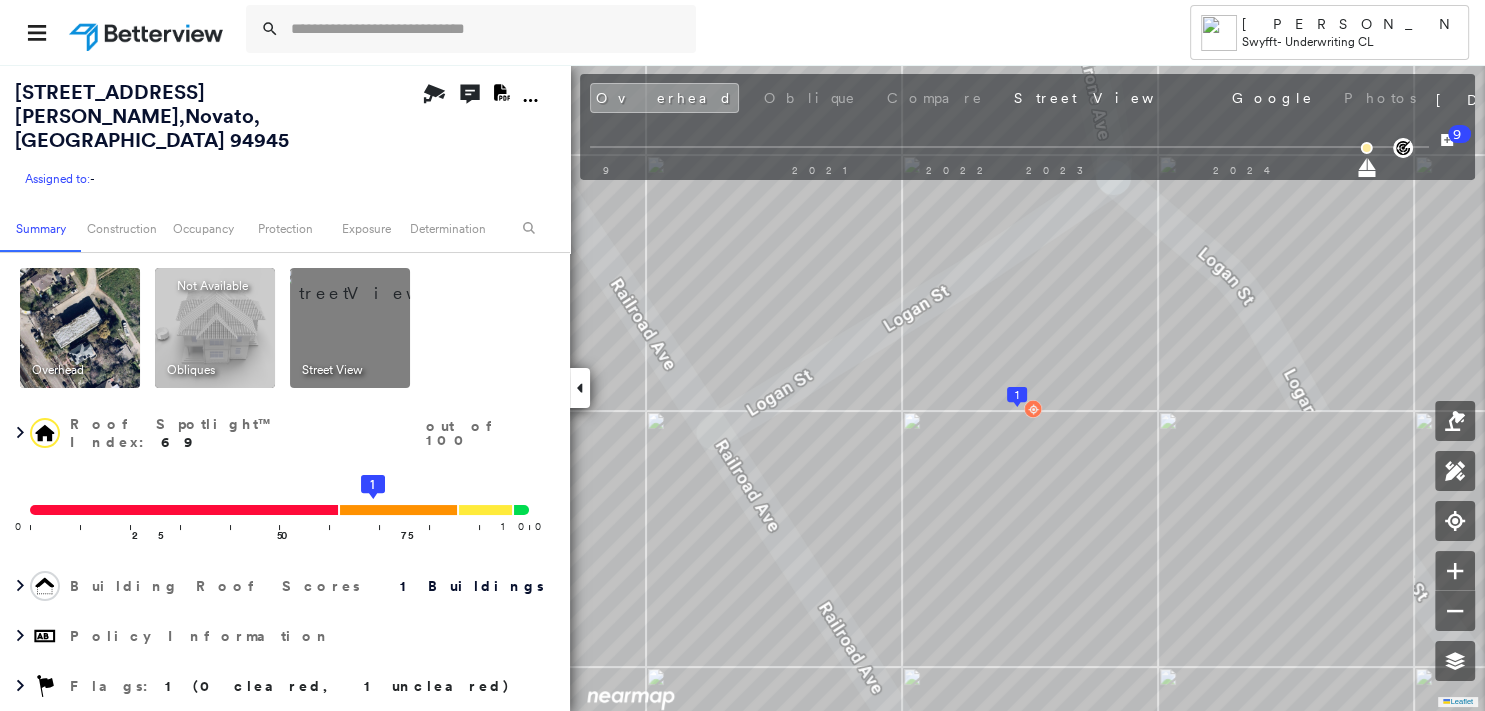 scroll, scrollTop: 0, scrollLeft: 0, axis: both 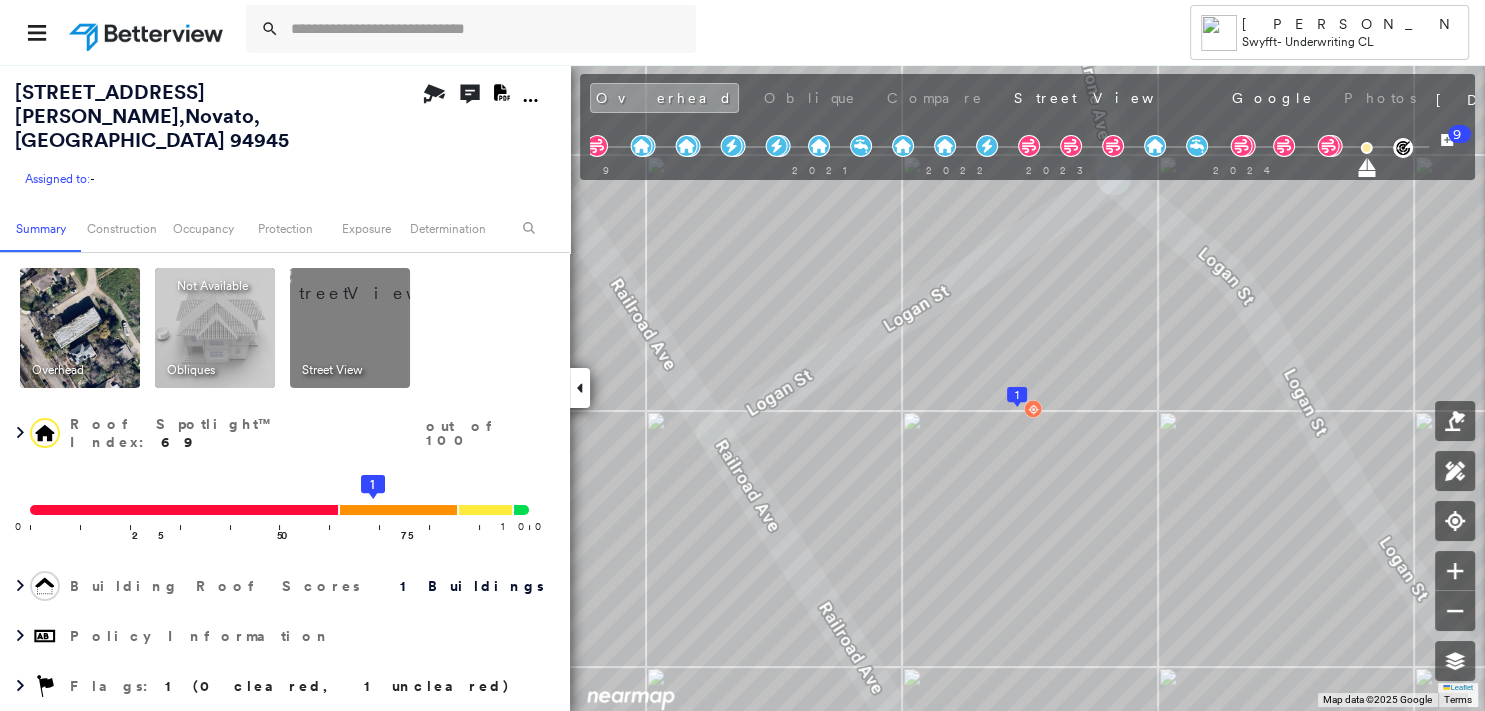 click on "Download PDF Report" 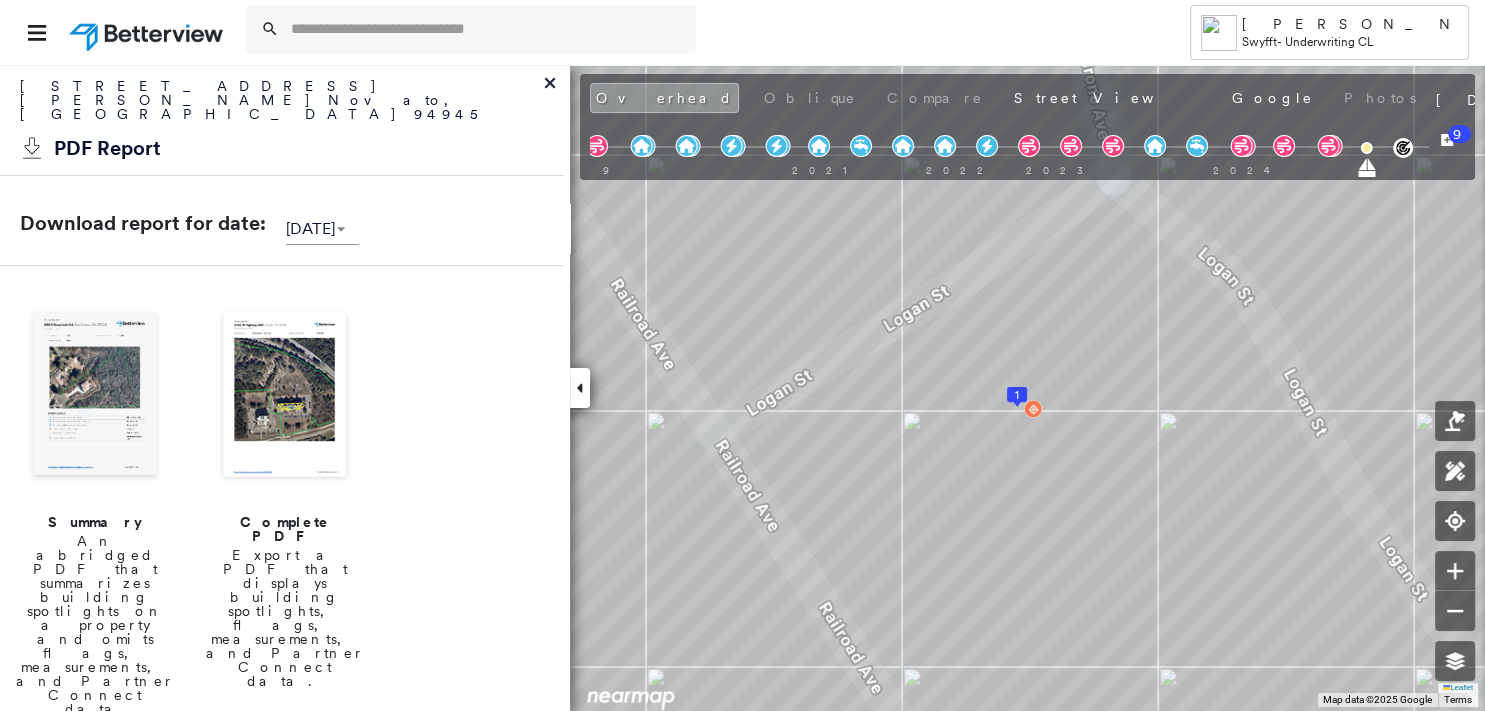 click at bounding box center [95, 396] 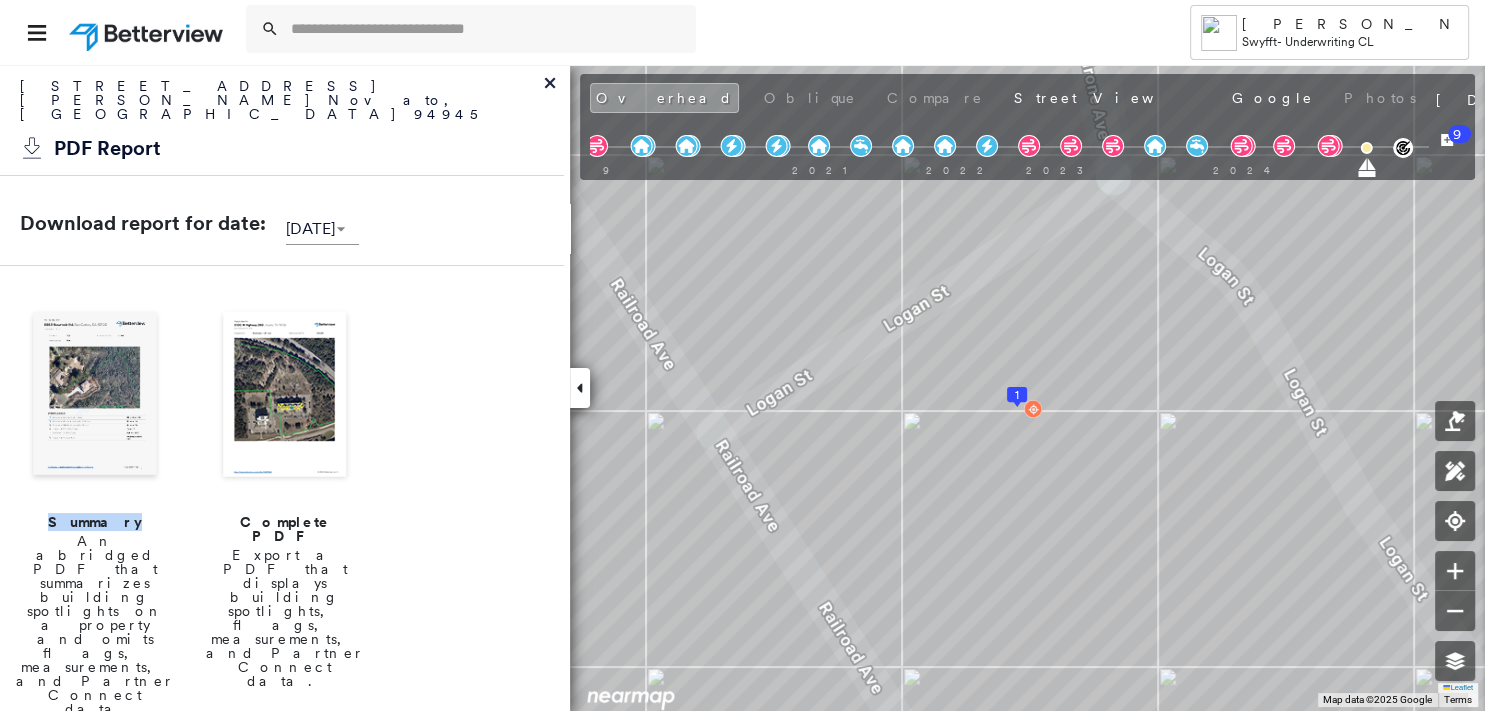 click on "Summary An abridged PDF that summarizes building spotlights on a property and omits flags, measurements, and Partner Connect data" at bounding box center (95, 511) 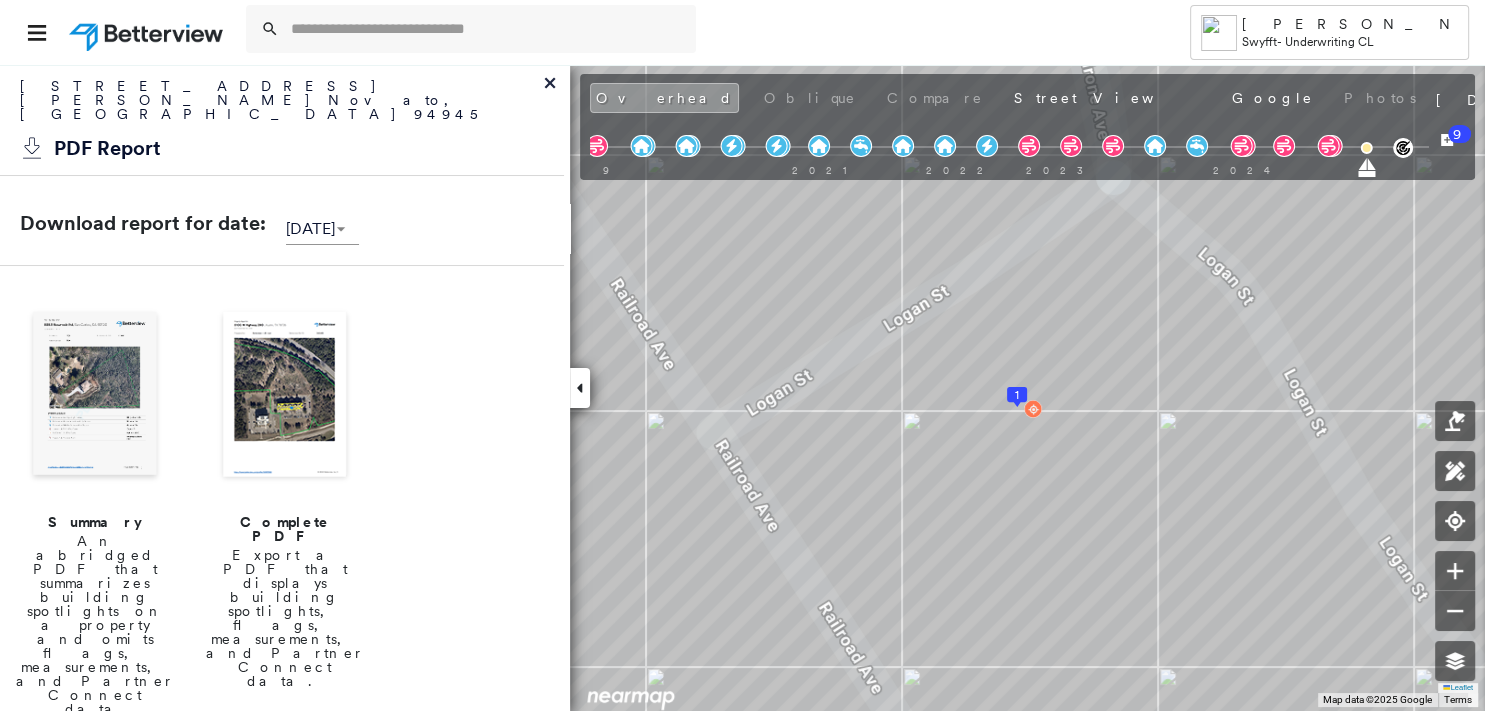 click on "Tower Suzanne Slavin Swyfft  -   Underwriting CL 699  Logan St ,  Novato, CA 94945 Assigned to:  - Assigned to:  - Assigned to:  - Open Comments Download PDF Report Summary Construction Occupancy Protection Exposure Determination Overhead Obliques Not Available ; Street View Roof Spotlight™ Index :  69 out of 100 0 100 25 50 75 1 Building Roof Scores 1 Buildings Policy Information Flags :  1 (0 cleared, 1 uncleared) Copilot Welcome to Copilot! 😊
I'm here to help. You can ask me anything about this property. I might not know everything, but I'm learning more every day!  Right now, I am 100% experimental and I might even display something inaccurate. Your questions help me to learn and your understanding helps me to grow! * ​ Construction Roof Spotlights :  Ponding, Staining, Roof Debris, Vent Property Features Roof Size & Shape :  1 building  - Flat | Roof Coating BuildZoom - Building Permit Data and Analysis Occupancy Ownership Place Detail Protection Exposure FEMA Risk Index Wind Flood 2   out of" at bounding box center (742, 355) 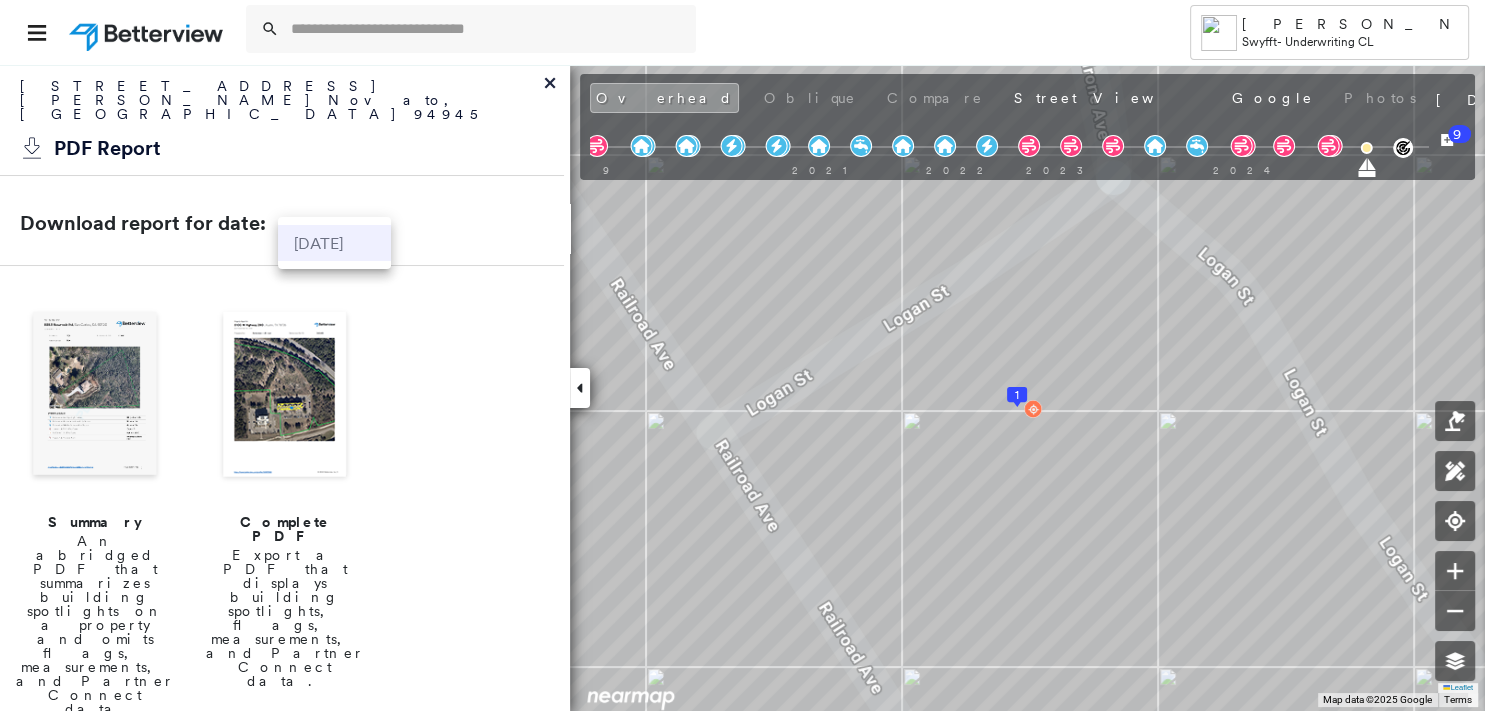click on "02/21/2025" at bounding box center (334, 243) 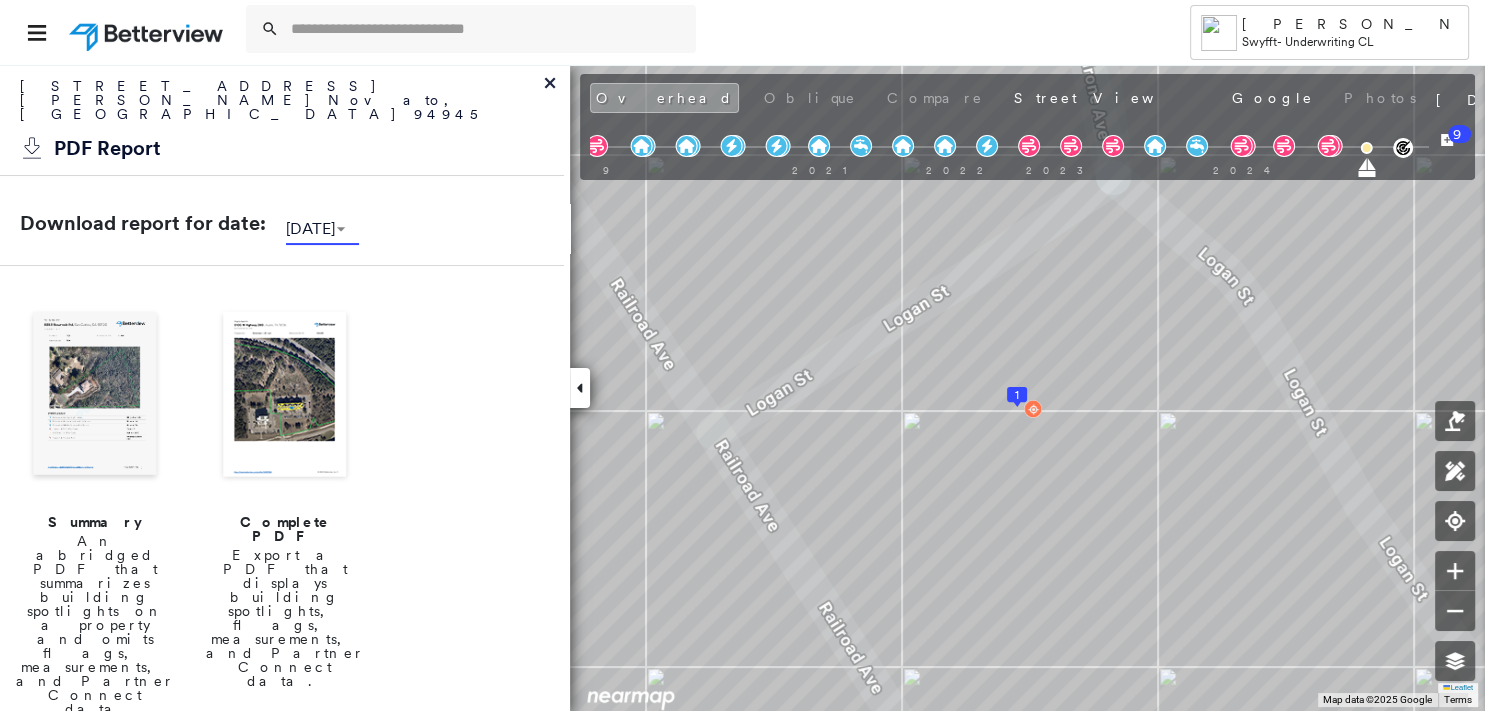 click on "Summary An abridged PDF that summarizes building spotlights on a property and omits flags, measurements, and Partner Connect data" at bounding box center [95, 511] 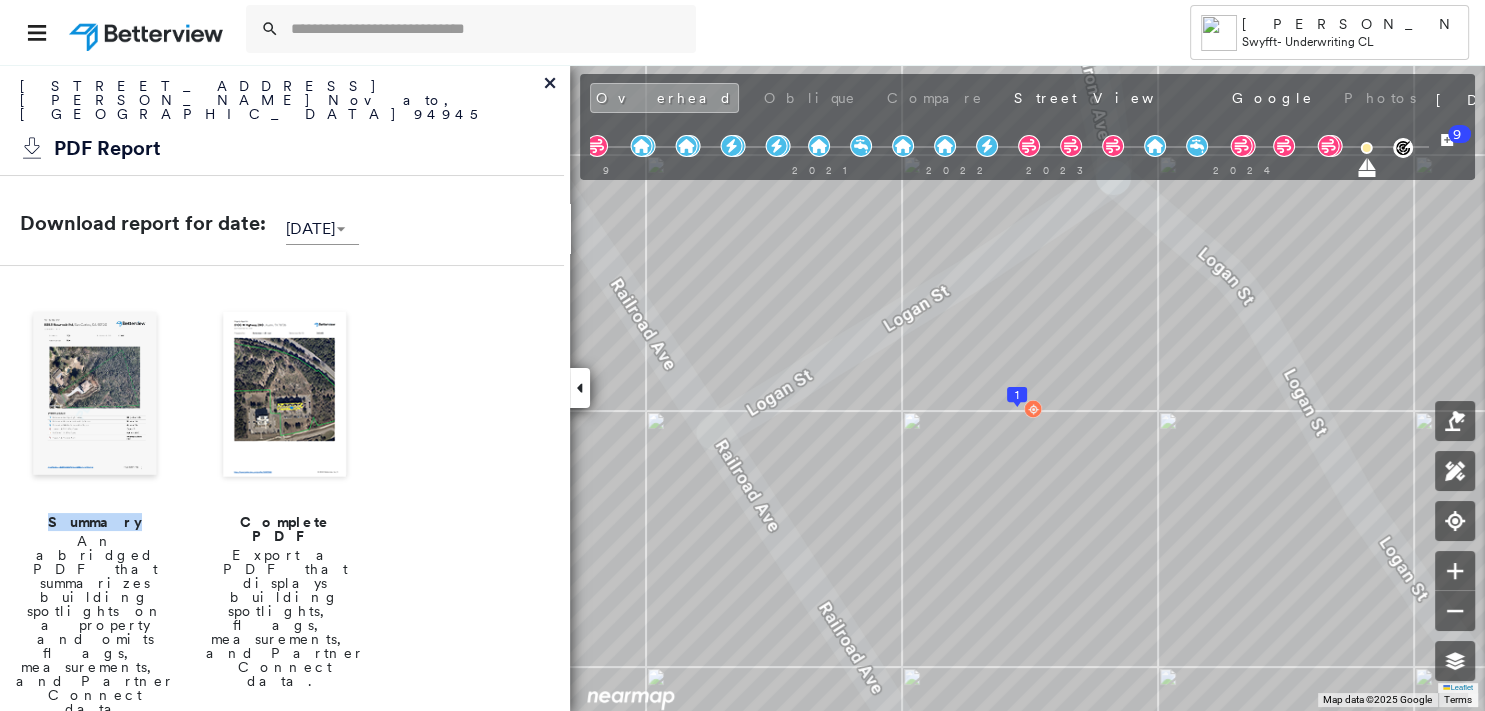 click on "Summary An abridged PDF that summarizes building spotlights on a property and omits flags, measurements, and Partner Connect data" at bounding box center [95, 511] 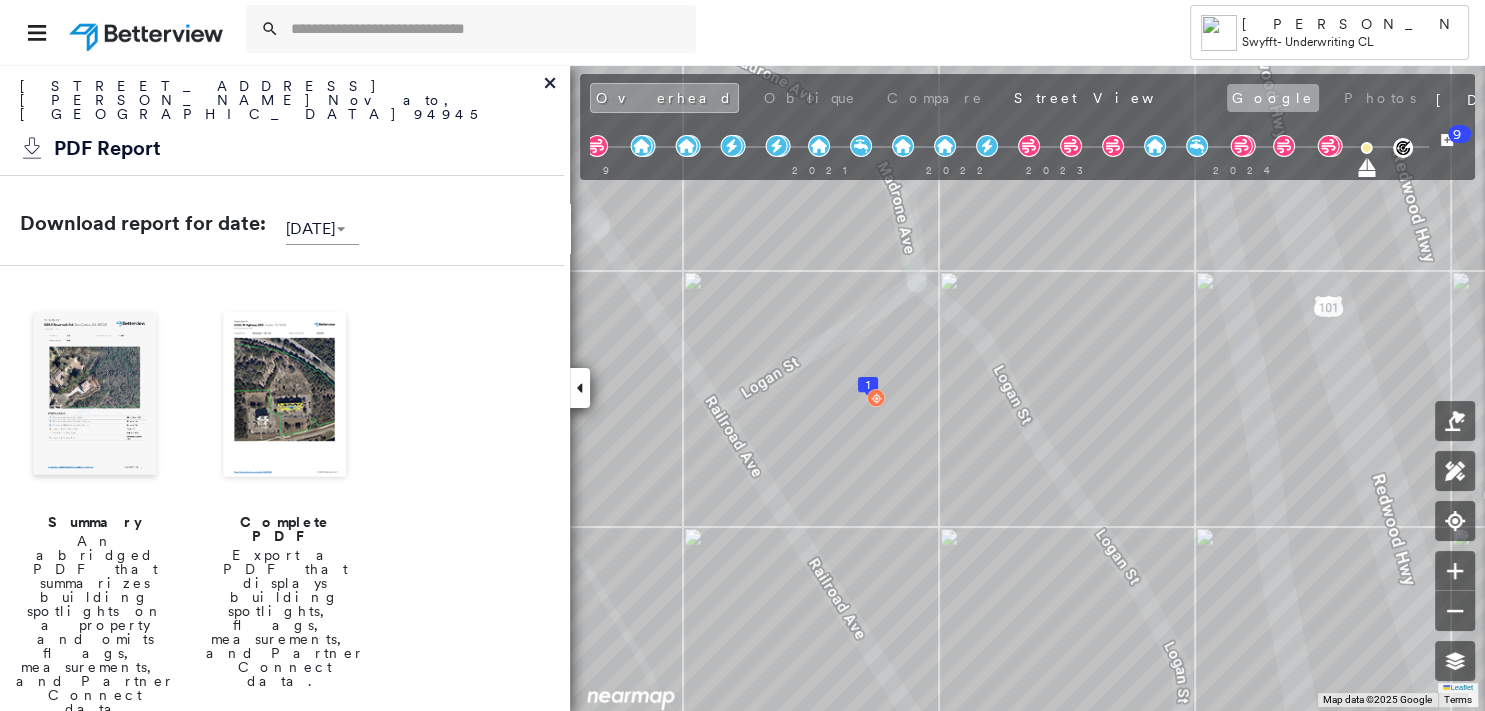 click on "Google" at bounding box center [1273, 98] 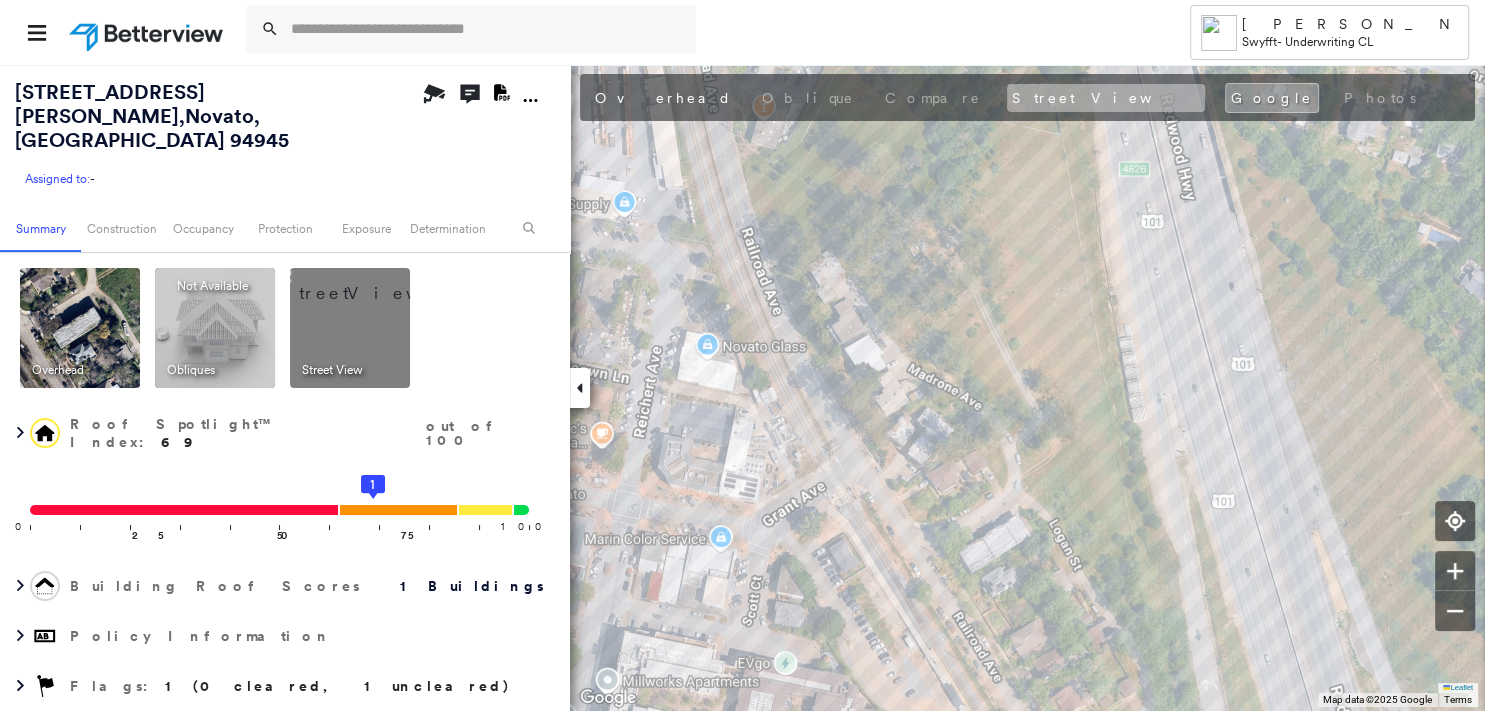click on "Street View" at bounding box center (1106, 98) 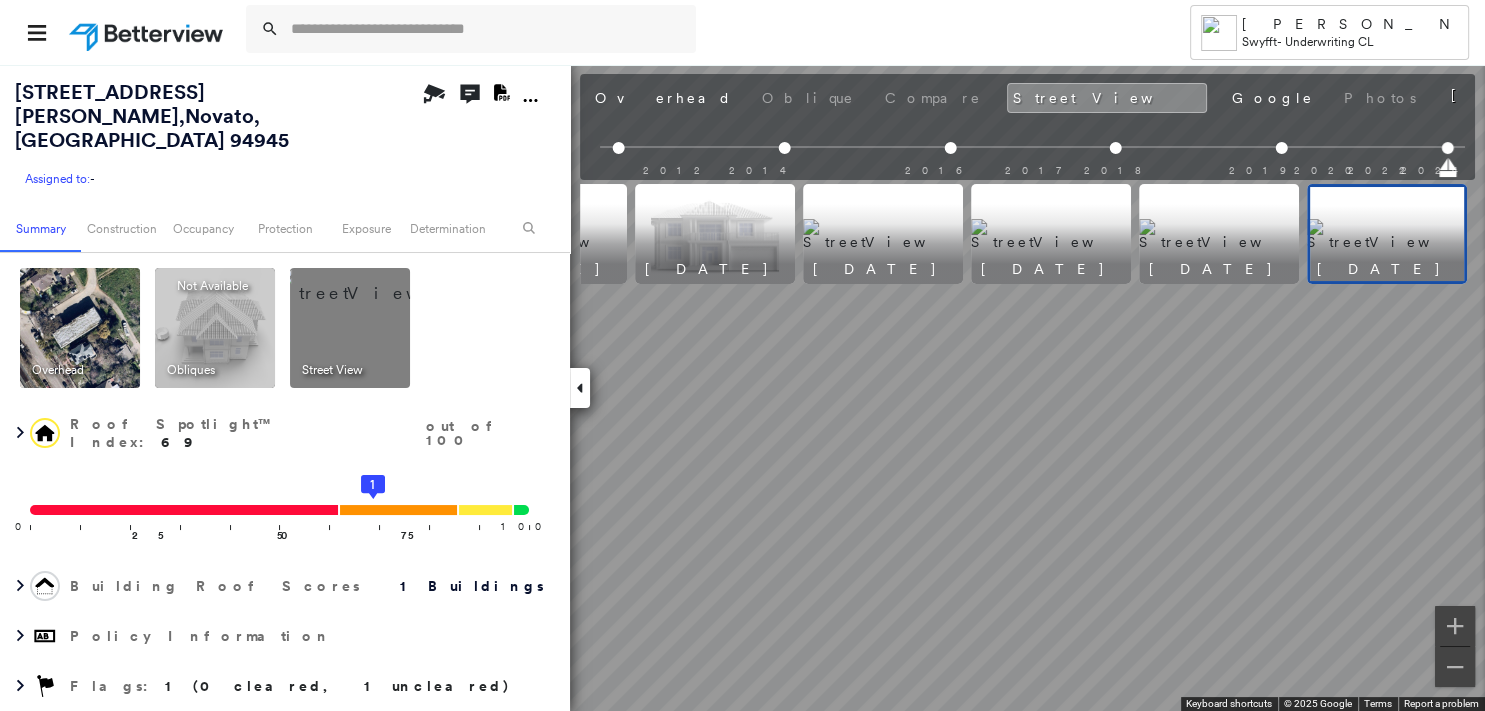 scroll, scrollTop: 0, scrollLeft: 129, axis: horizontal 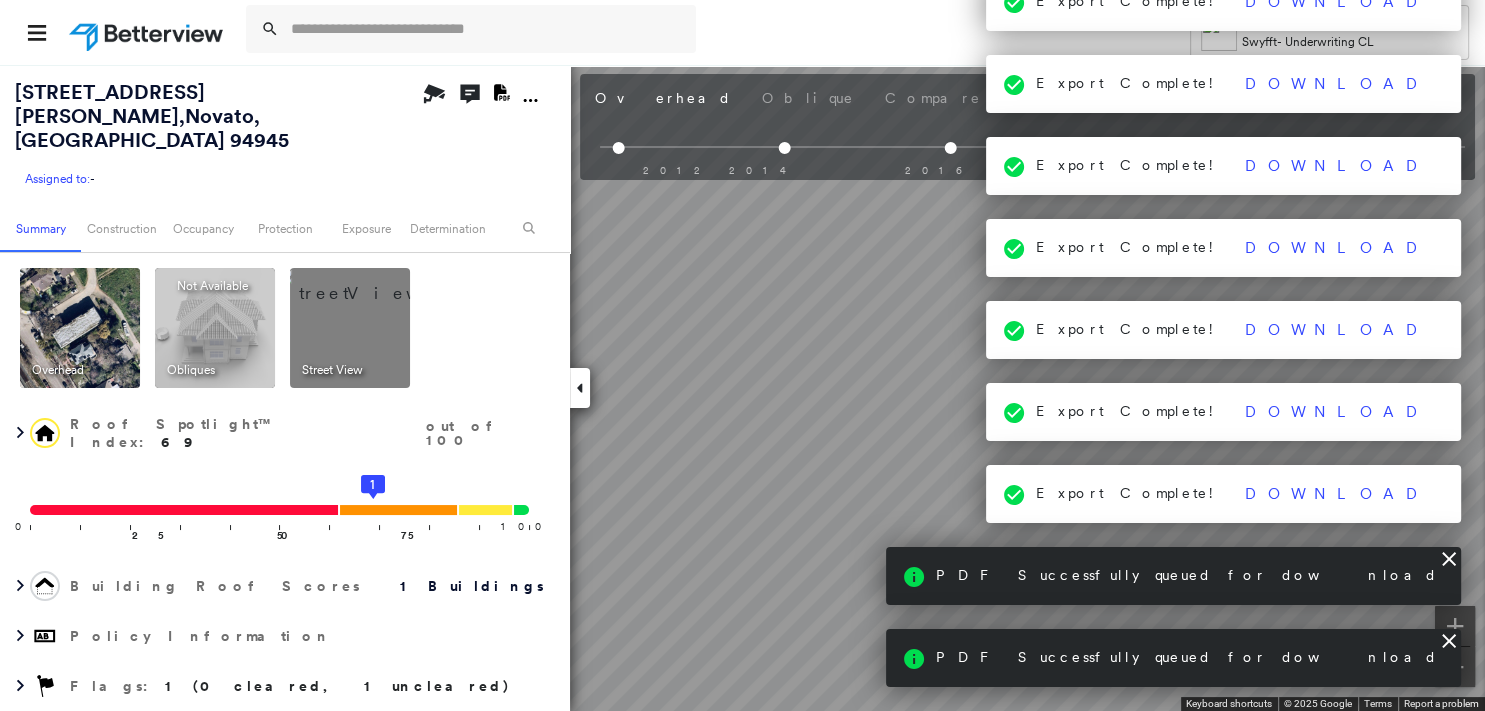 click on "Export Complete!" at bounding box center (1129, 1) 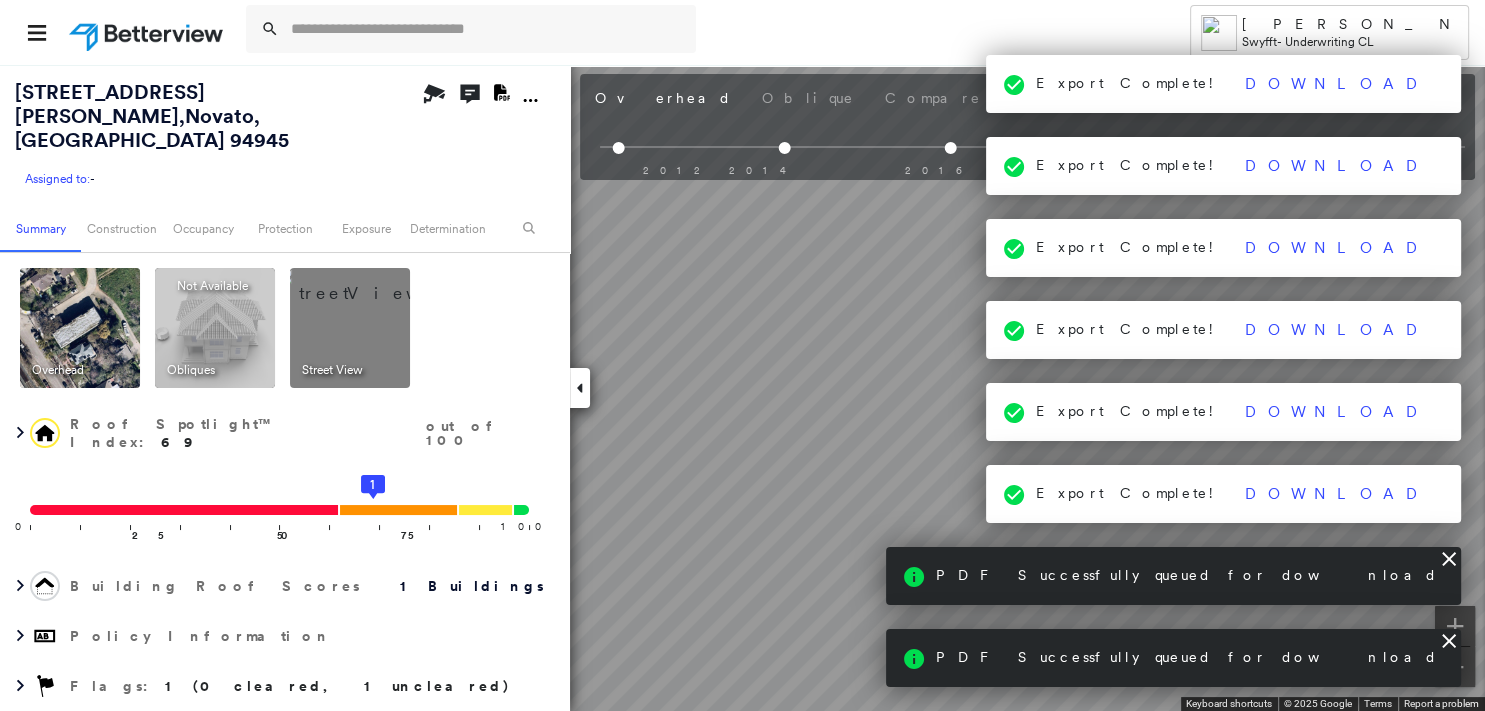 click on "Export Complete! Download" at bounding box center (1224, 248) 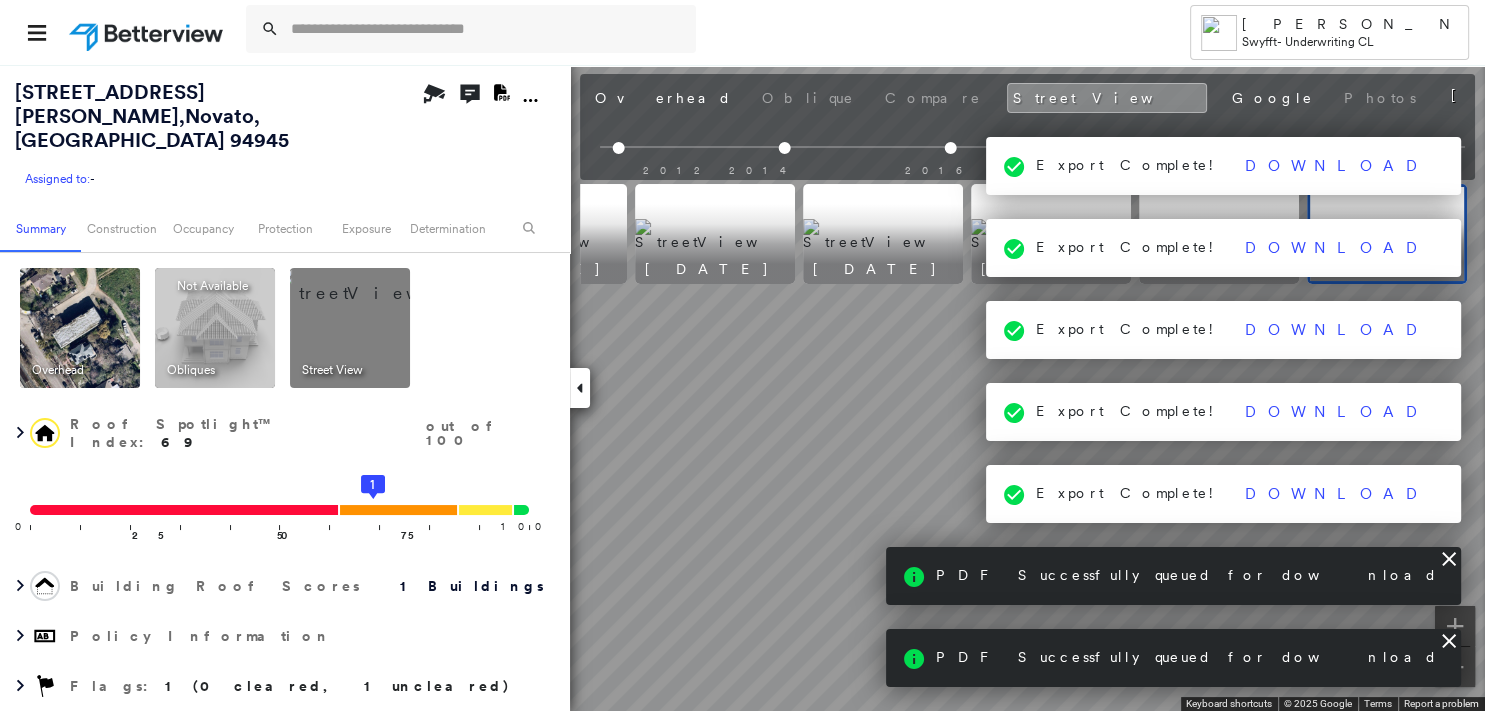 click 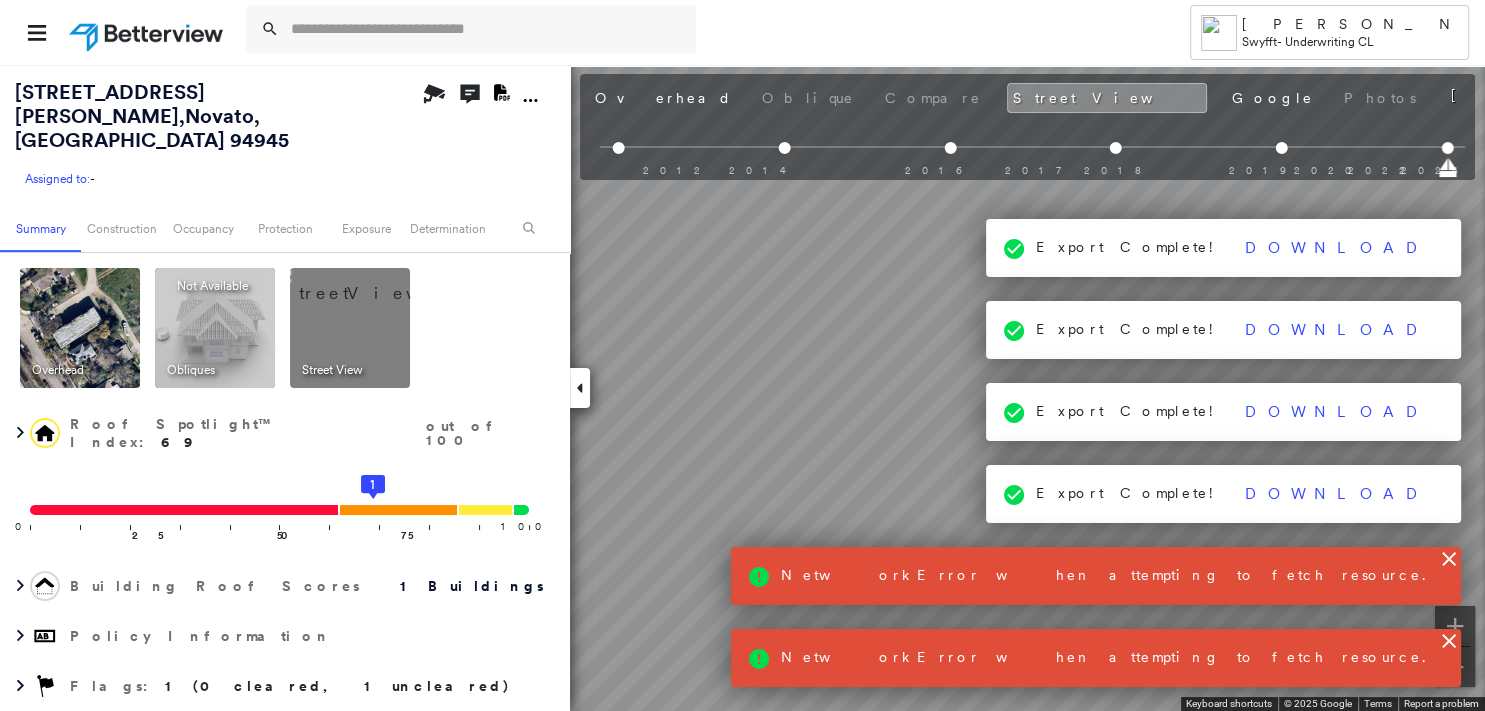 click on "Suzanne Slavin Swyfft  -   Underwriting CL 699  Logan St ,  Novato, CA 94945 Assigned to:  - Assigned to:  - Assigned to:  - Open Comments Download PDF Report Summary Construction Occupancy Protection Exposure Determination Overhead Obliques Not Available ; Street View Roof Spotlight™ Index :  69 out of 100 0 100 25 50 75 1 Building Roof Scores 1 Buildings Policy Information Flags :  1 (0 cleared, 1 uncleared) Copilot Welcome to Copilot! 😊
I'm here to help. You can ask me anything about this property. I might not know everything, but I'm learning more every day!  Right now, I am 100% experimental and I might even display something inaccurate. Your questions help me to learn and your understanding helps me to grow! * ​ Construction Roof Spotlights :  Ponding, Staining, Roof Debris, Vent Property Features Roof Size & Shape :  1 building  - Flat | Roof Coating BuildZoom - Building Permit Data and Analysis Occupancy Ownership Place Detail Protection Exposure FEMA Risk Index Wind Flood Regional Hazard: 2" at bounding box center (742, 387) 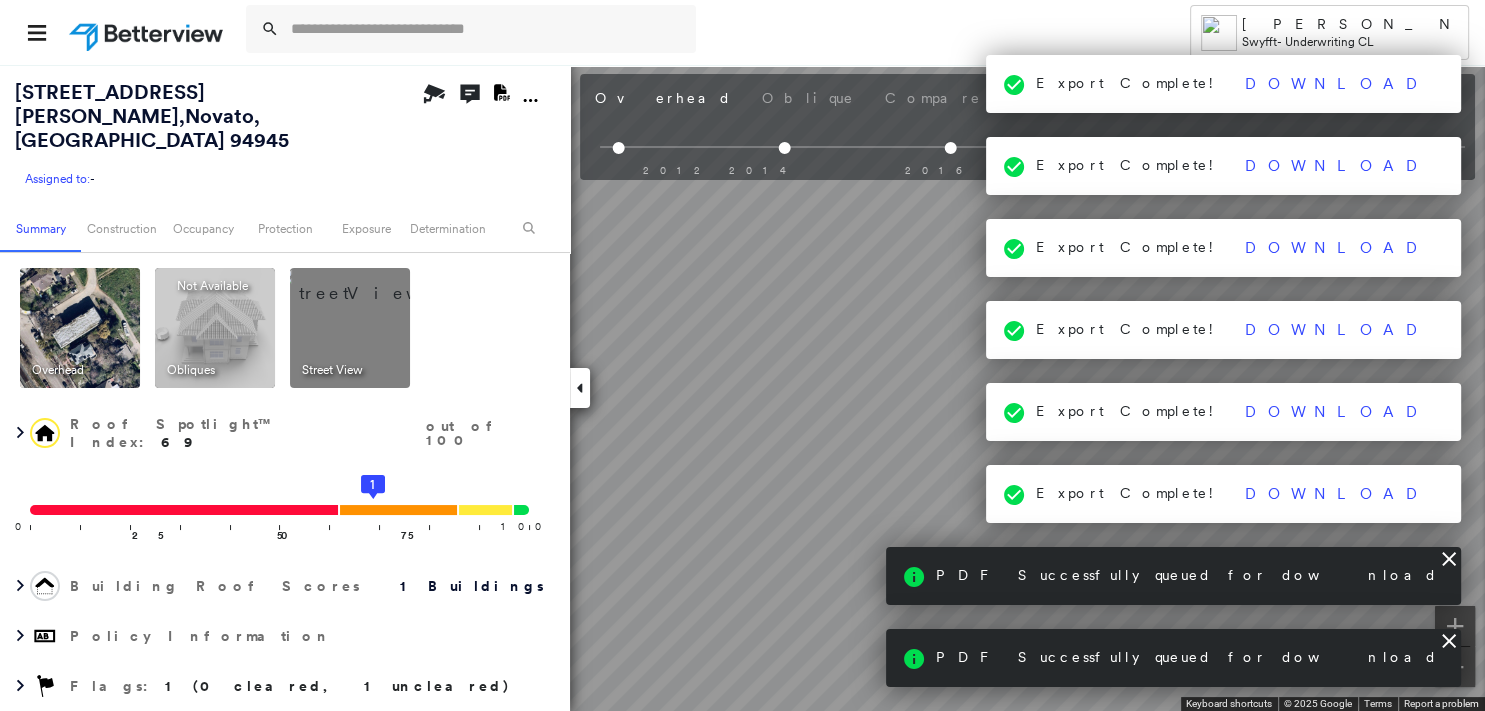 click on "699  Logan St ,  Novato, CA 94945 Assigned to:  - Assigned to:  - Assigned to:  - Open Comments Download PDF Report Summary Construction Occupancy Protection Exposure Determination Overhead Obliques Not Available ; Street View Roof Spotlight™ Index :  69 out of 100 0 100 25 50 75 1 Building Roof Scores 1 Buildings Policy Information Flags :  1 (0 cleared, 1 uncleared) Copilot Welcome to Copilot! 😊
I'm here to help. You can ask me anything about this property. I might not know everything, but I'm learning more every day!  Right now, I am 100% experimental and I might even display something inaccurate. Your questions help me to learn and your understanding helps me to grow! * ​ Construction Roof Spotlights :  Ponding, Staining, Roof Debris, Vent Property Features Roof Size & Shape :  1 building  - Flat | Roof Coating BuildZoom - Building Permit Data and Analysis Occupancy Ownership Place Detail Protection Exposure FEMA Risk Index Wind Flood Regional Hazard: 2   out of  5 Additional Perils Present   :" at bounding box center (742, 387) 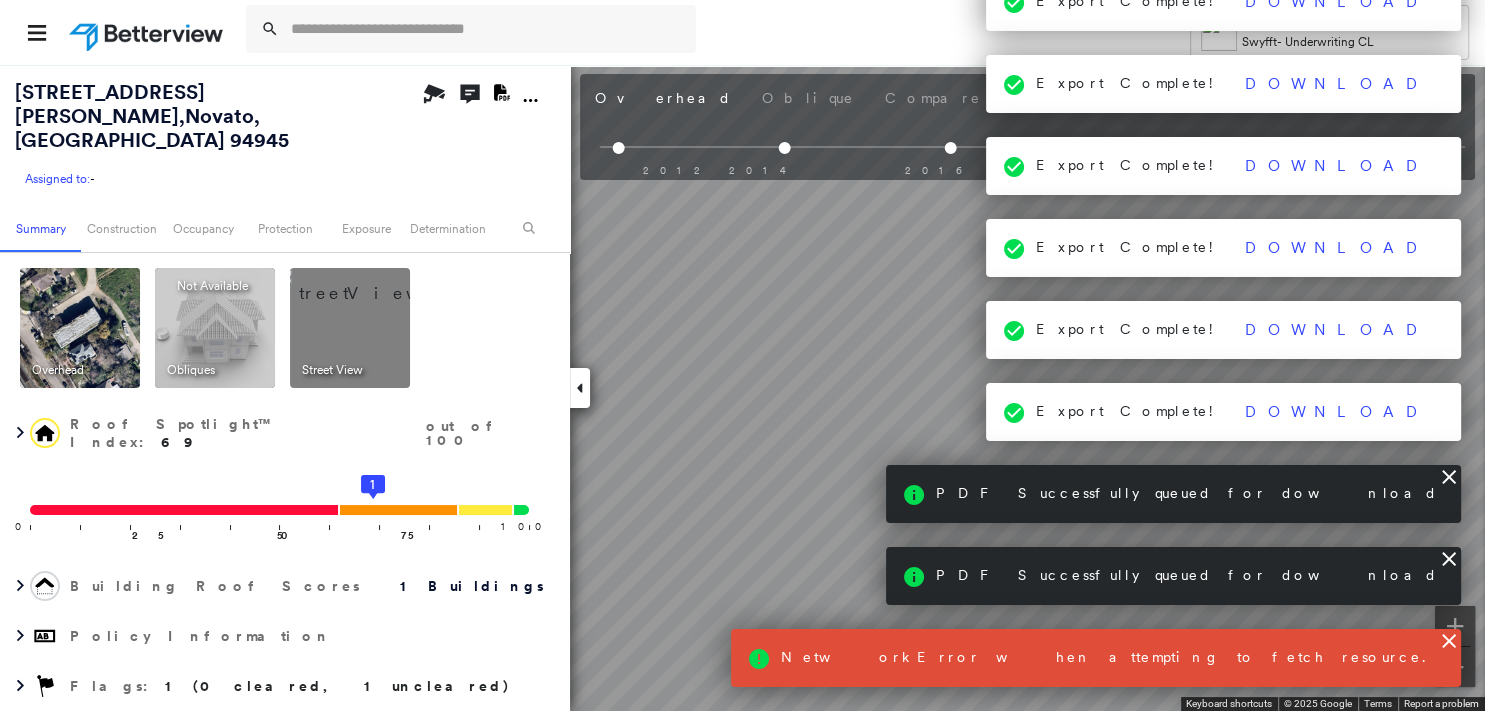 click on "699  Logan St ,  Novato, CA 94945 Assigned to:  - Assigned to:  - Assigned to:  - Open Comments Download PDF Report Summary Construction Occupancy Protection Exposure Determination Overhead Obliques Not Available ; Street View Roof Spotlight™ Index :  69 out of 100 0 100 25 50 75 1 Building Roof Scores 1 Buildings Policy Information Flags :  1 (0 cleared, 1 uncleared) Copilot Welcome to Copilot! 😊
I'm here to help. You can ask me anything about this property. I might not know everything, but I'm learning more every day!  Right now, I am 100% experimental and I might even display something inaccurate. Your questions help me to learn and your understanding helps me to grow! * ​ Construction Roof Spotlights :  Ponding, Staining, Roof Debris, Vent Property Features Roof Size & Shape :  1 building  - Flat | Roof Coating BuildZoom - Building Permit Data and Analysis Occupancy Ownership Place Detail Protection Exposure FEMA Risk Index Wind Flood Regional Hazard: 2   out of  5 Additional Perils Present   :" at bounding box center [742, 387] 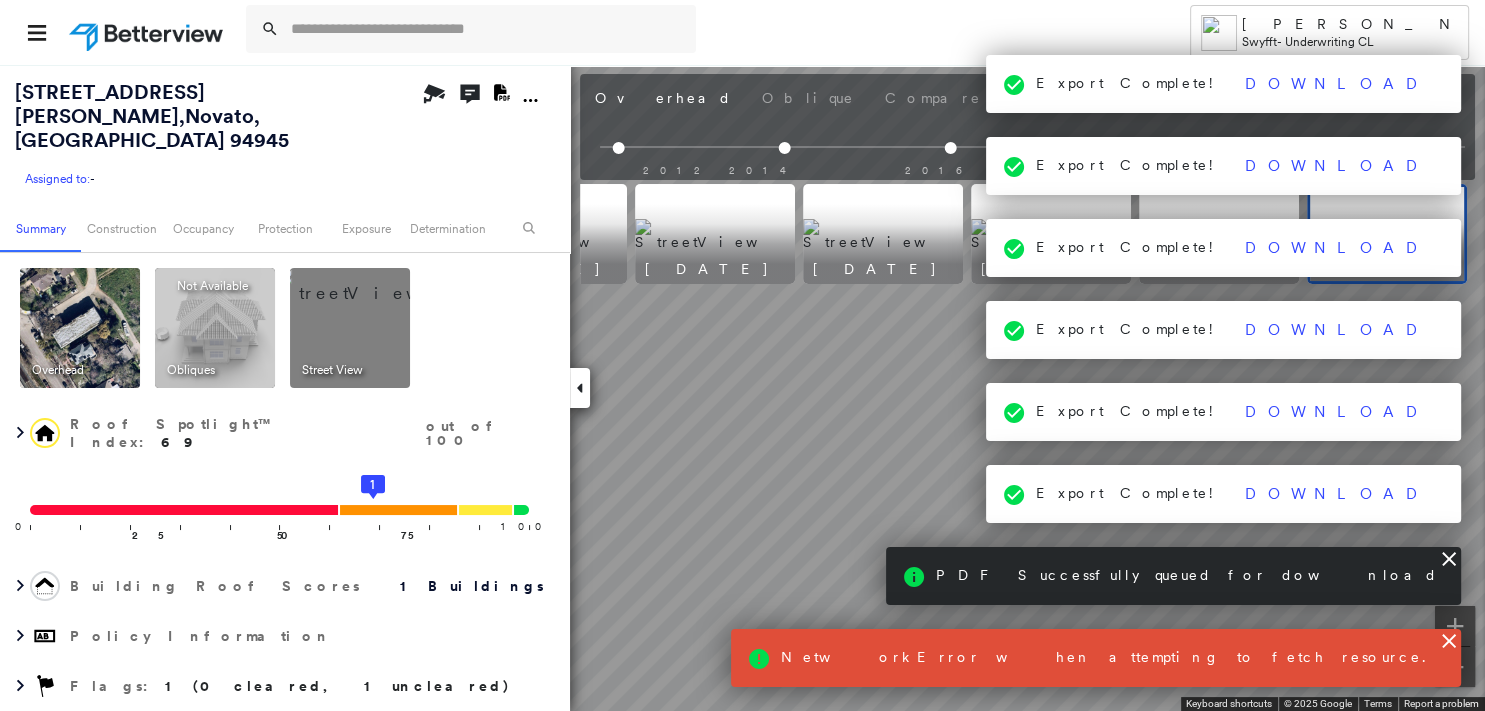 drag, startPoint x: 1159, startPoint y: 83, endPoint x: 1163, endPoint y: 134, distance: 51.156624 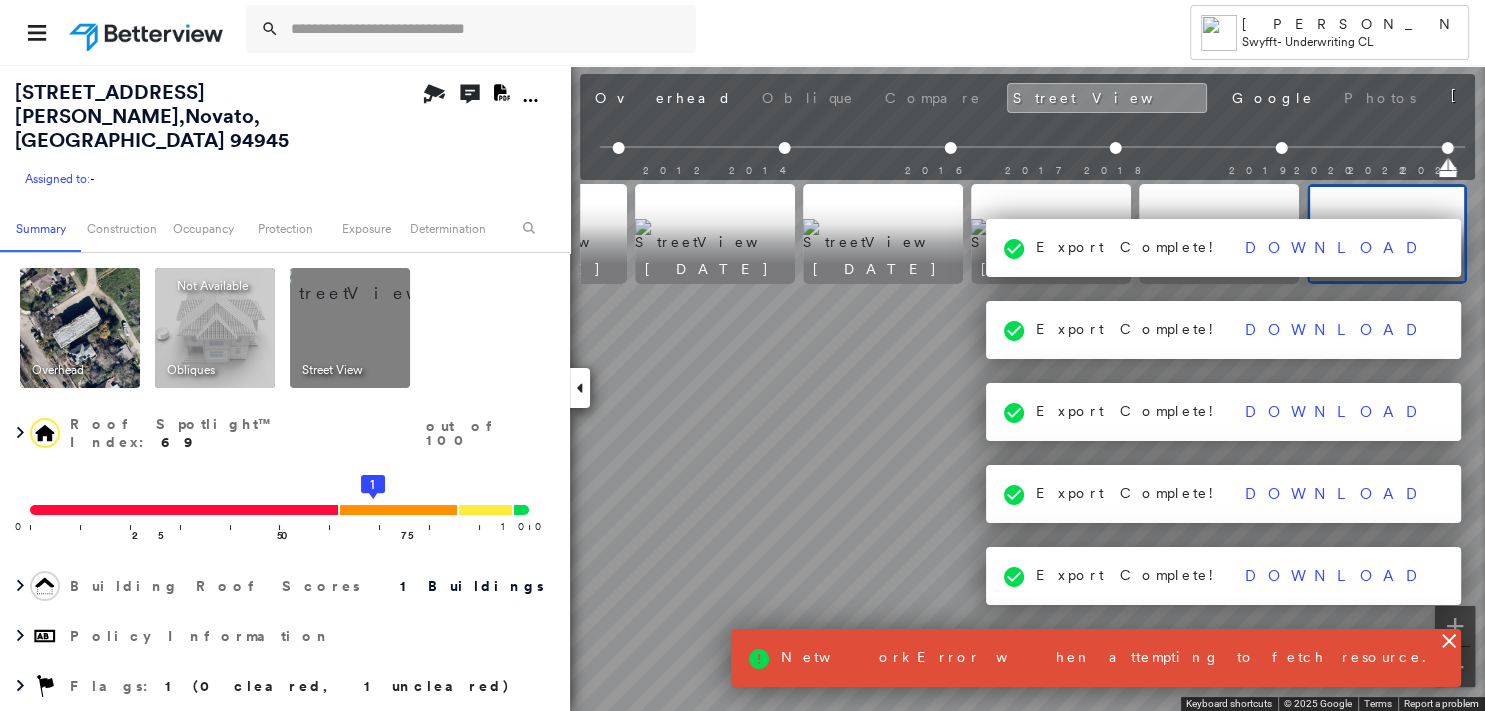 click at bounding box center [1032, 166] 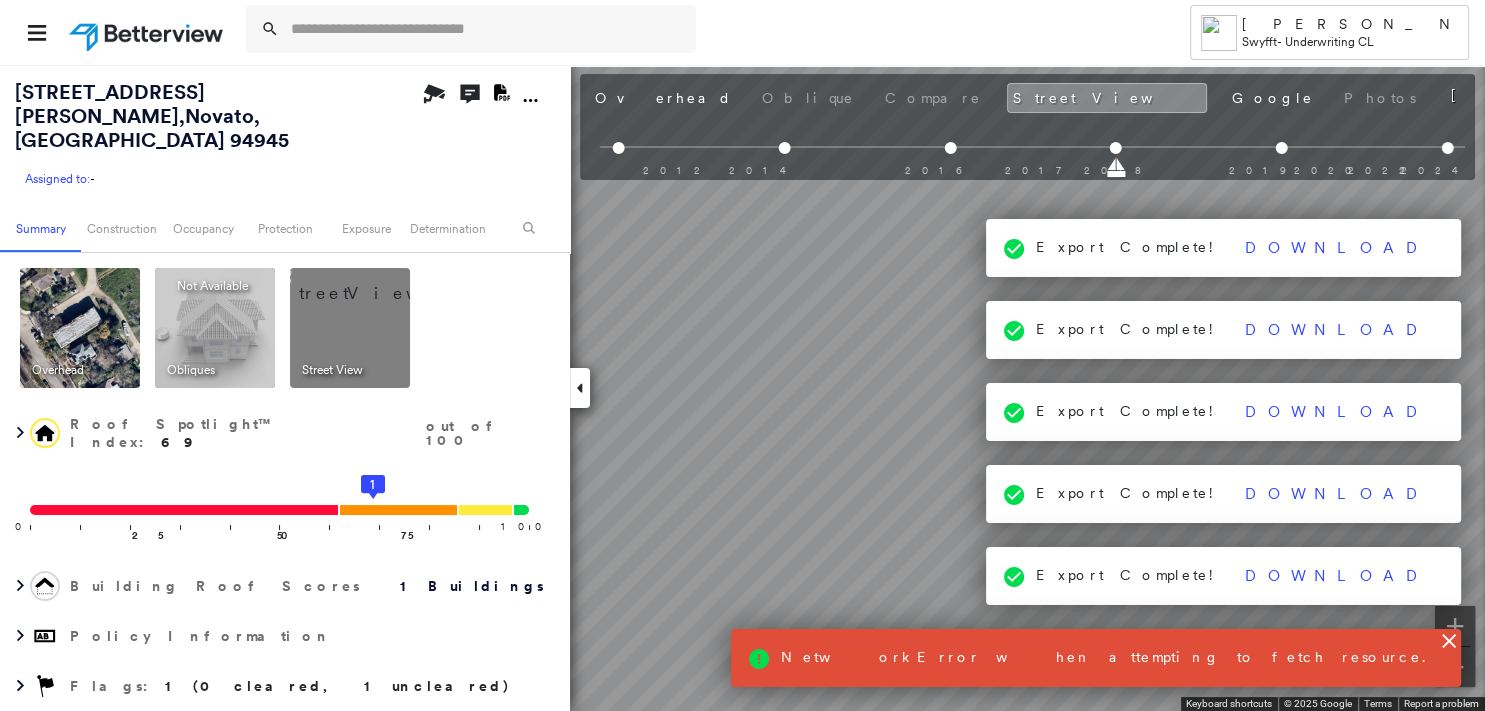 click 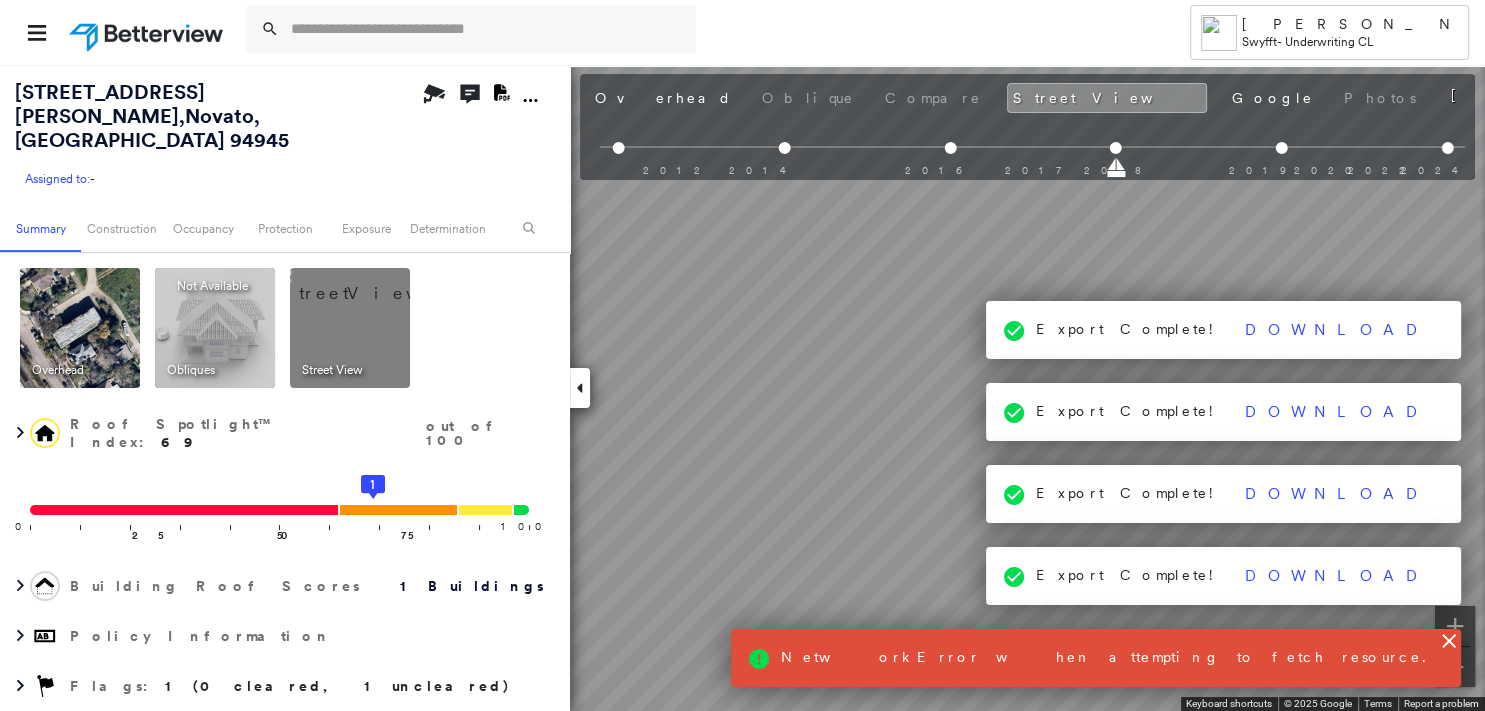 click 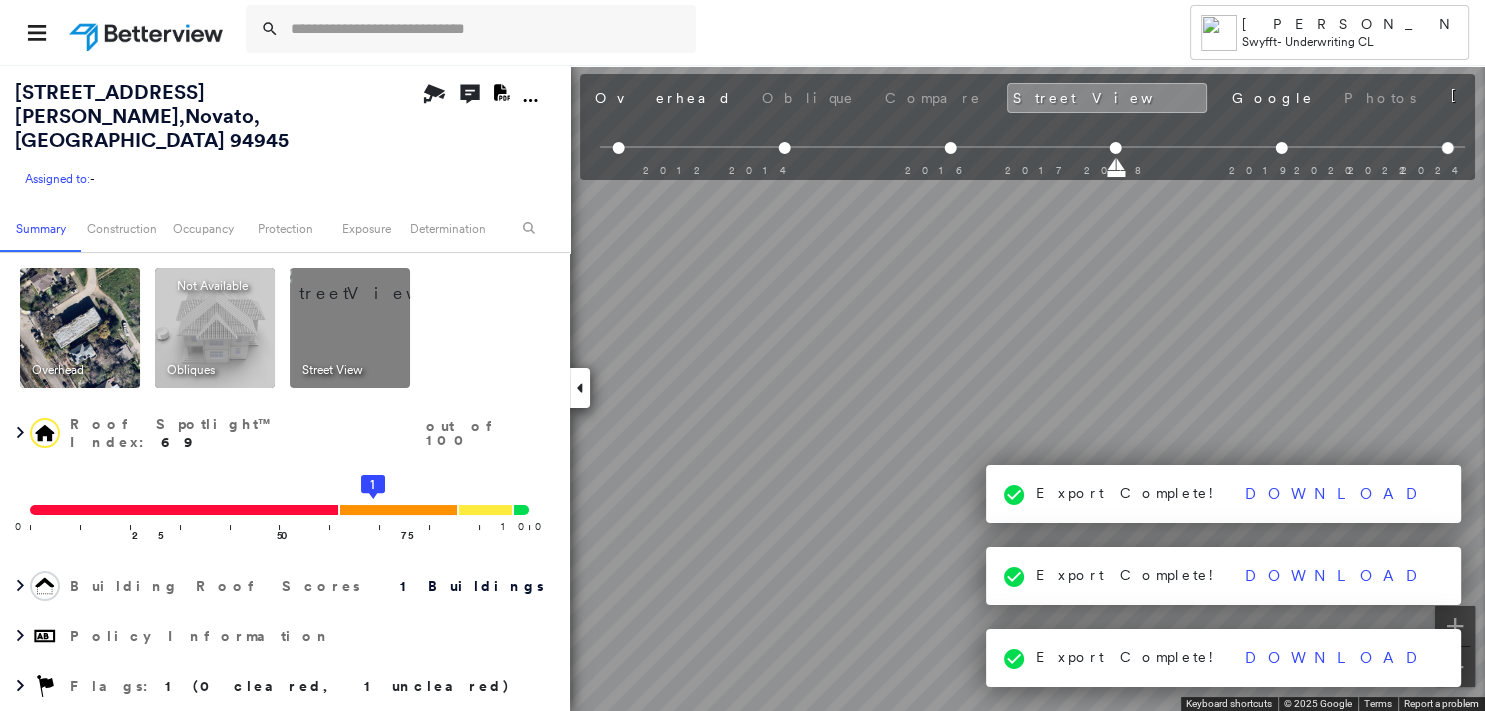 click 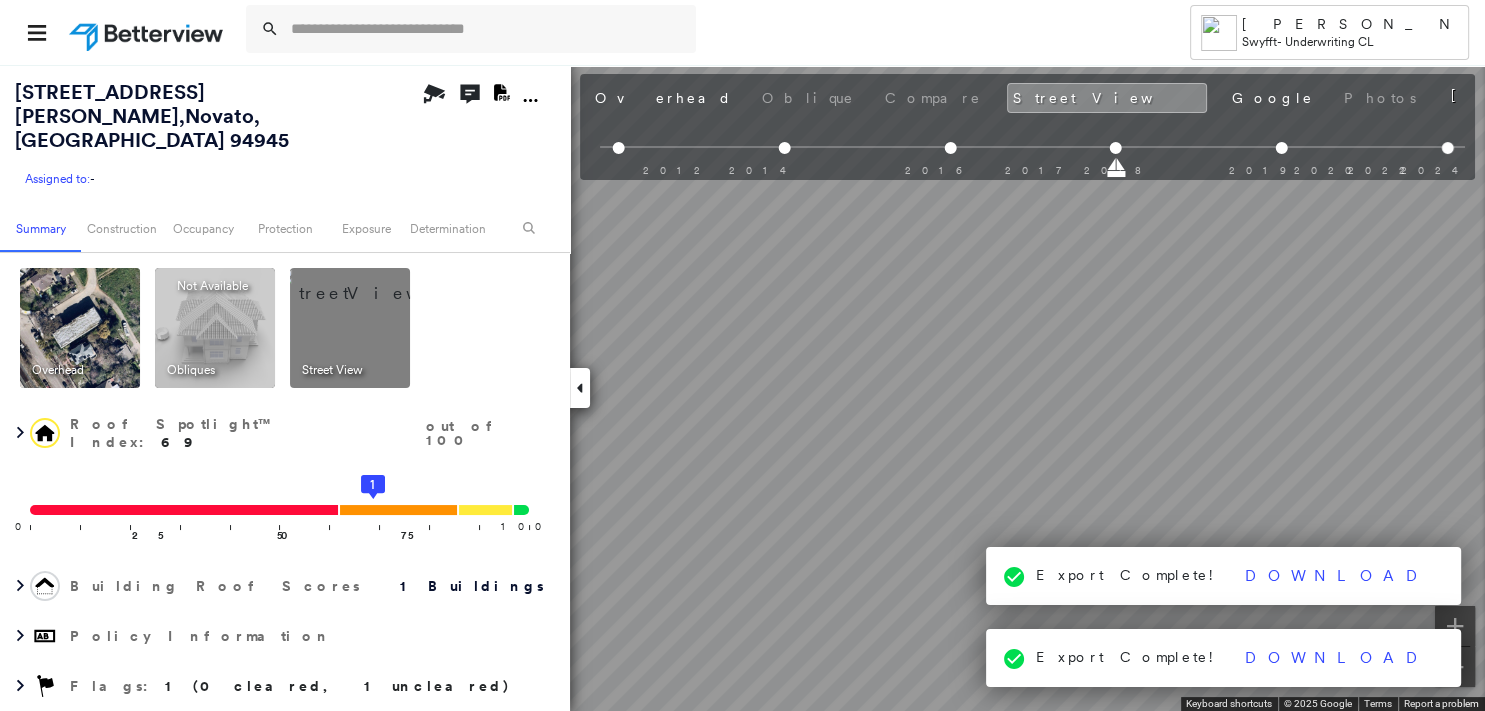 click on "Export Complete! Download" at bounding box center (1224, 576) 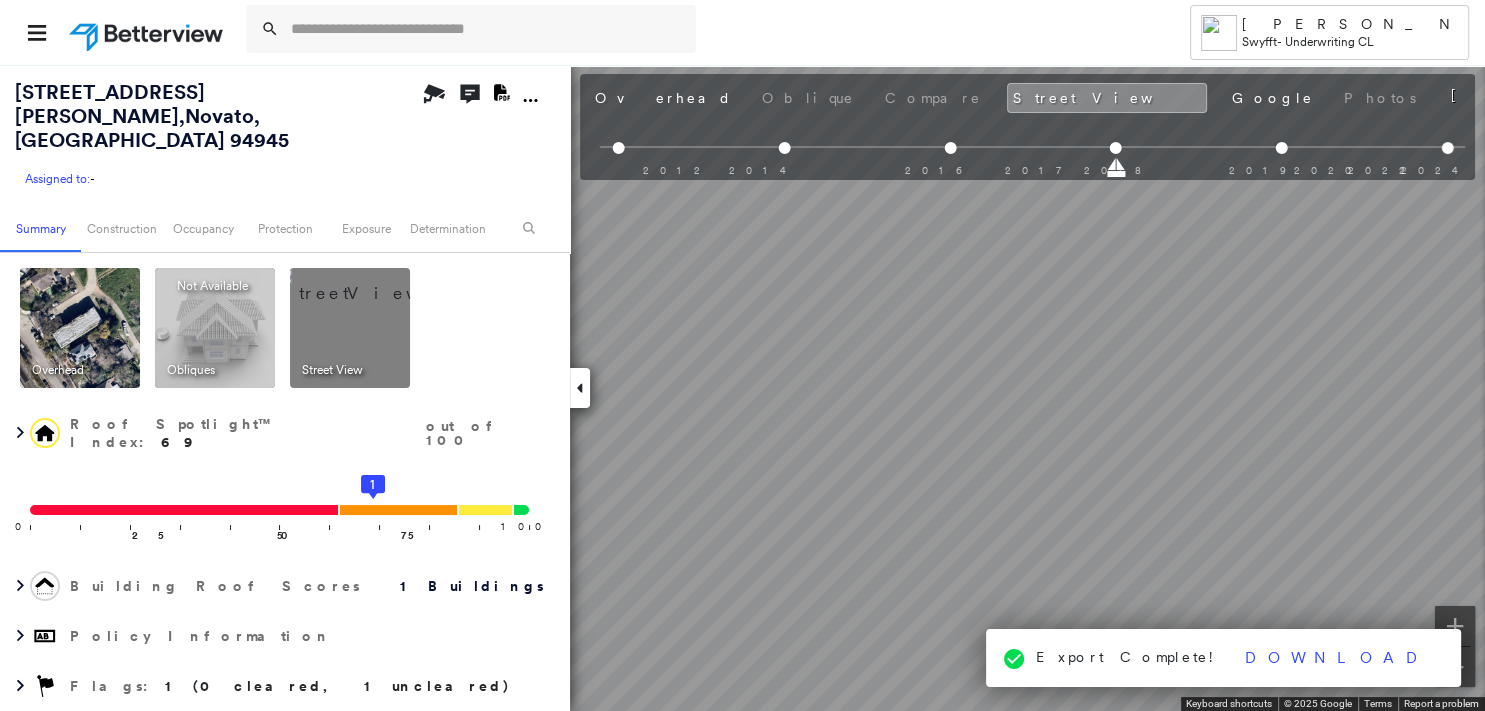 click 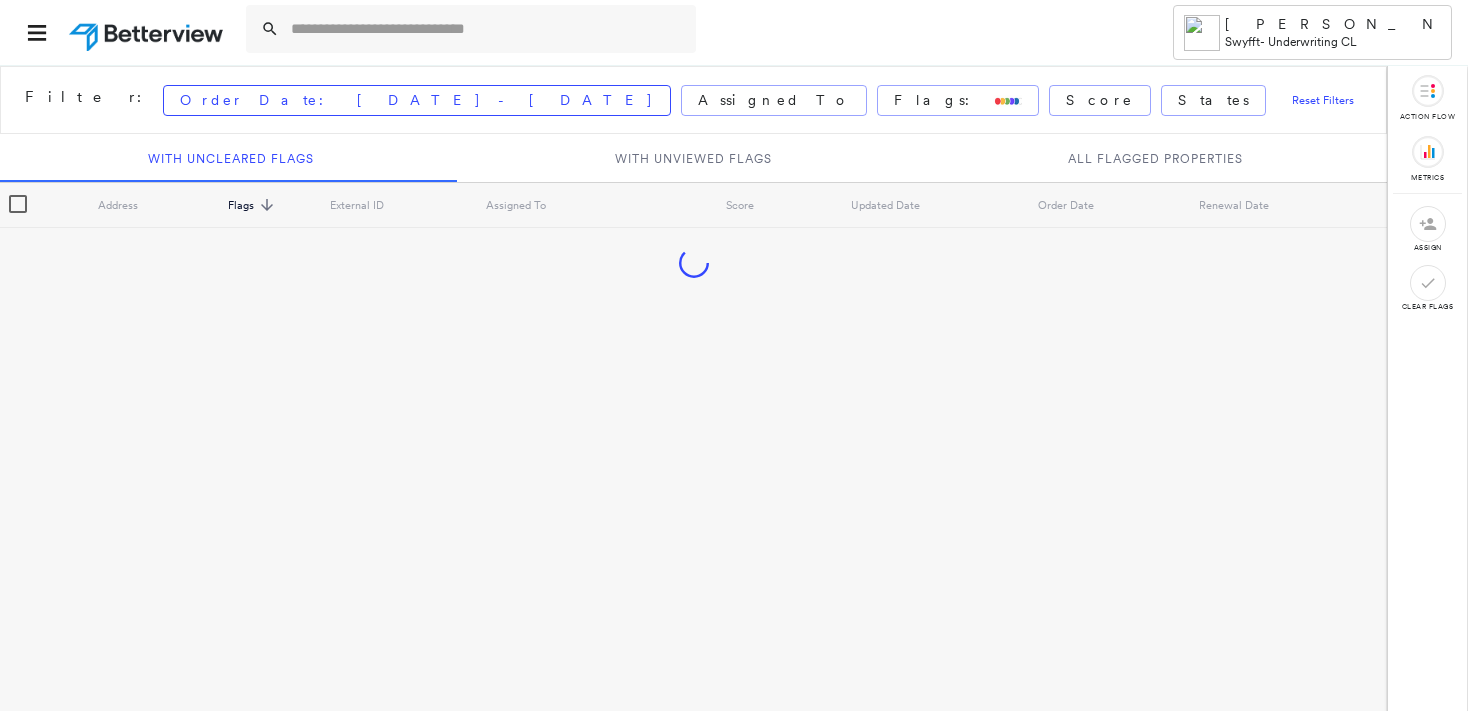 scroll, scrollTop: 0, scrollLeft: 0, axis: both 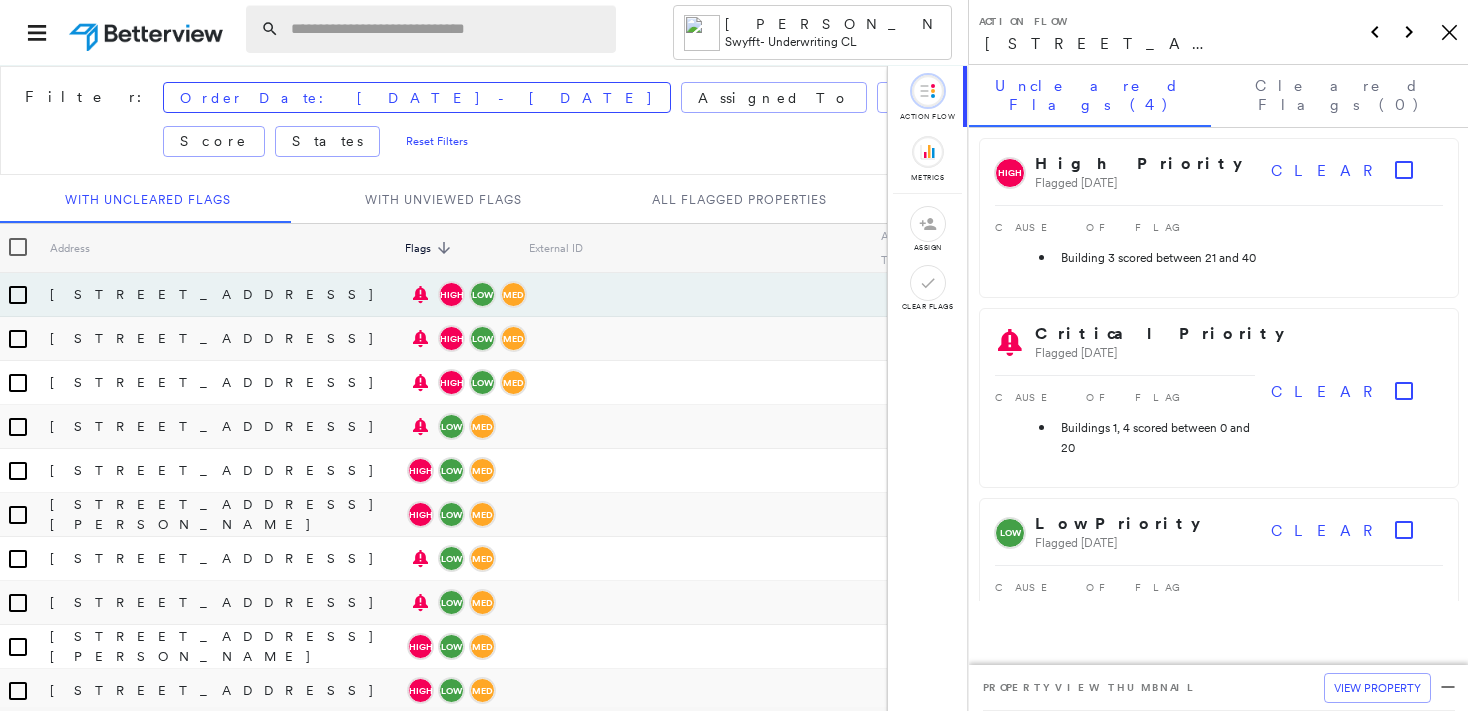 click at bounding box center (447, 29) 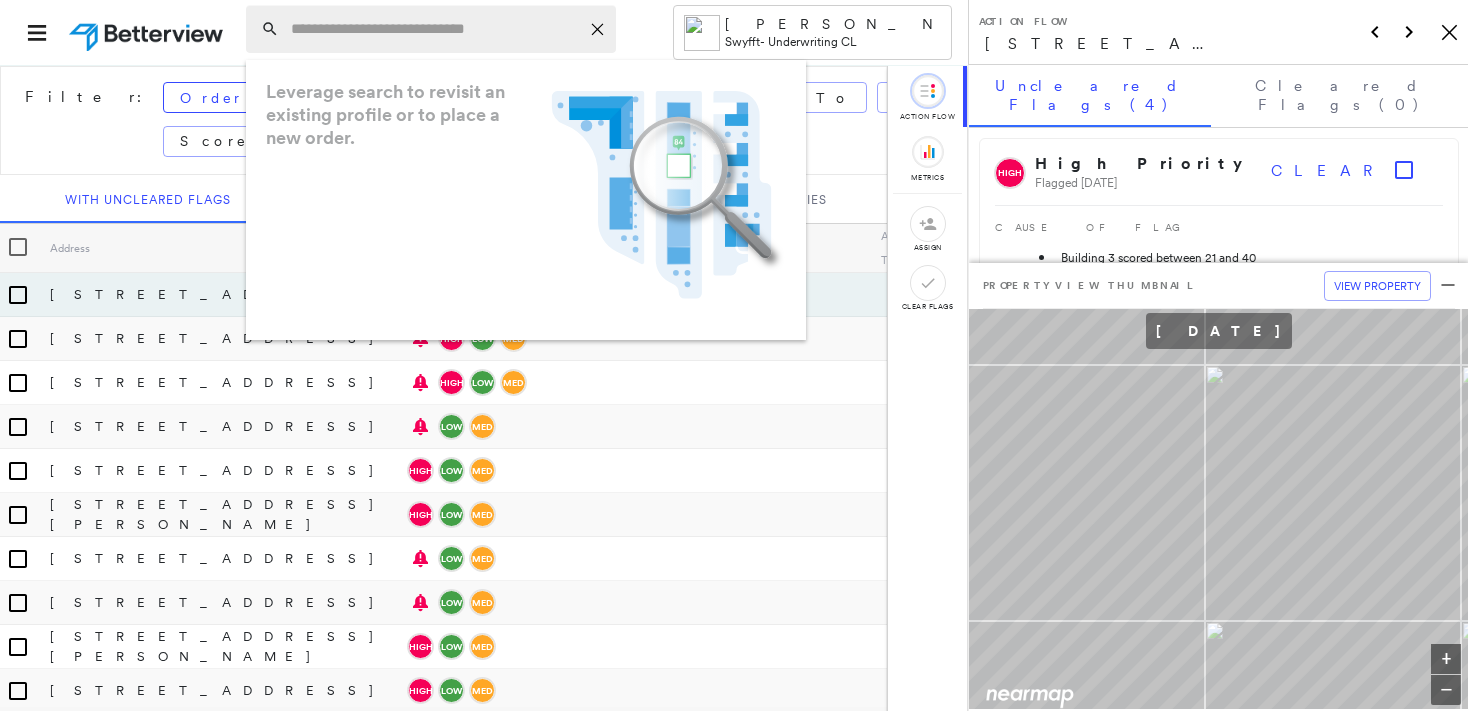 paste on "**********" 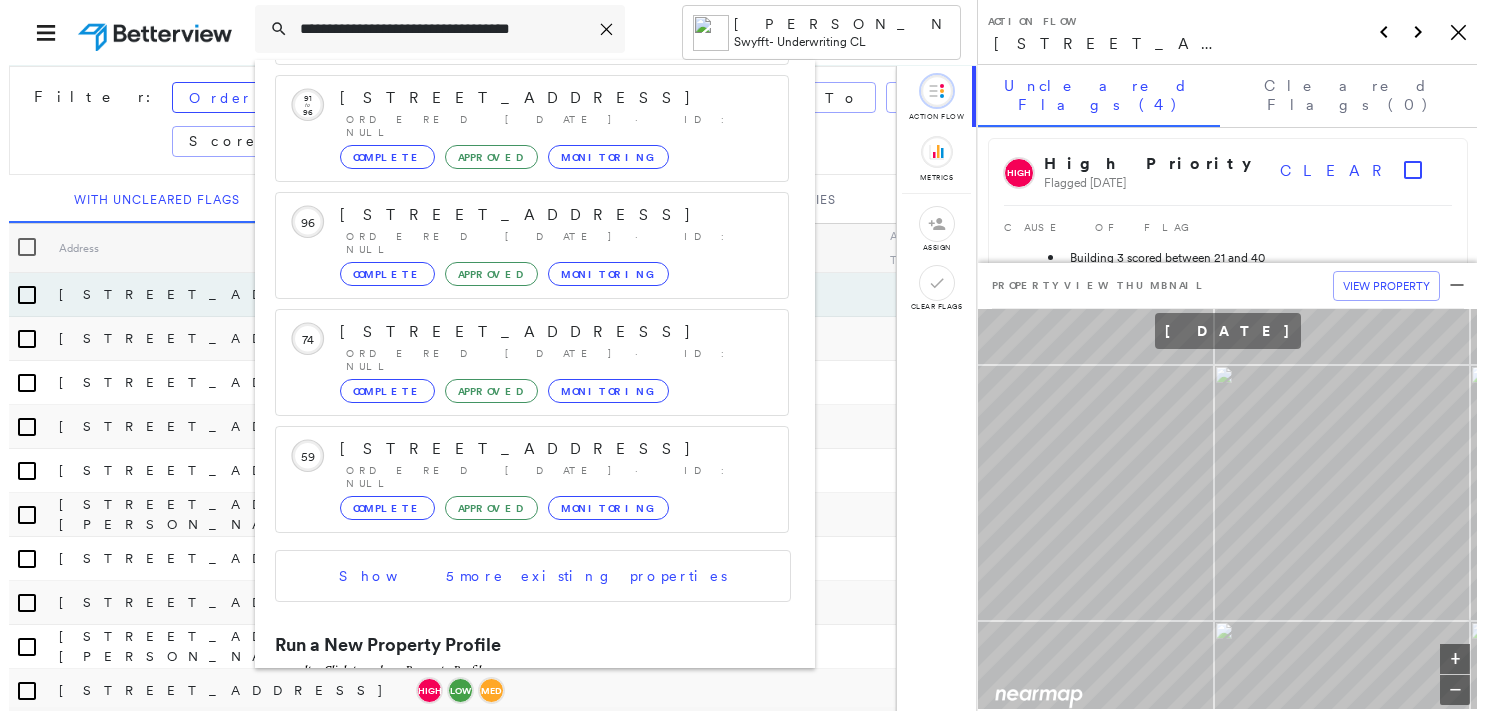 scroll, scrollTop: 208, scrollLeft: 0, axis: vertical 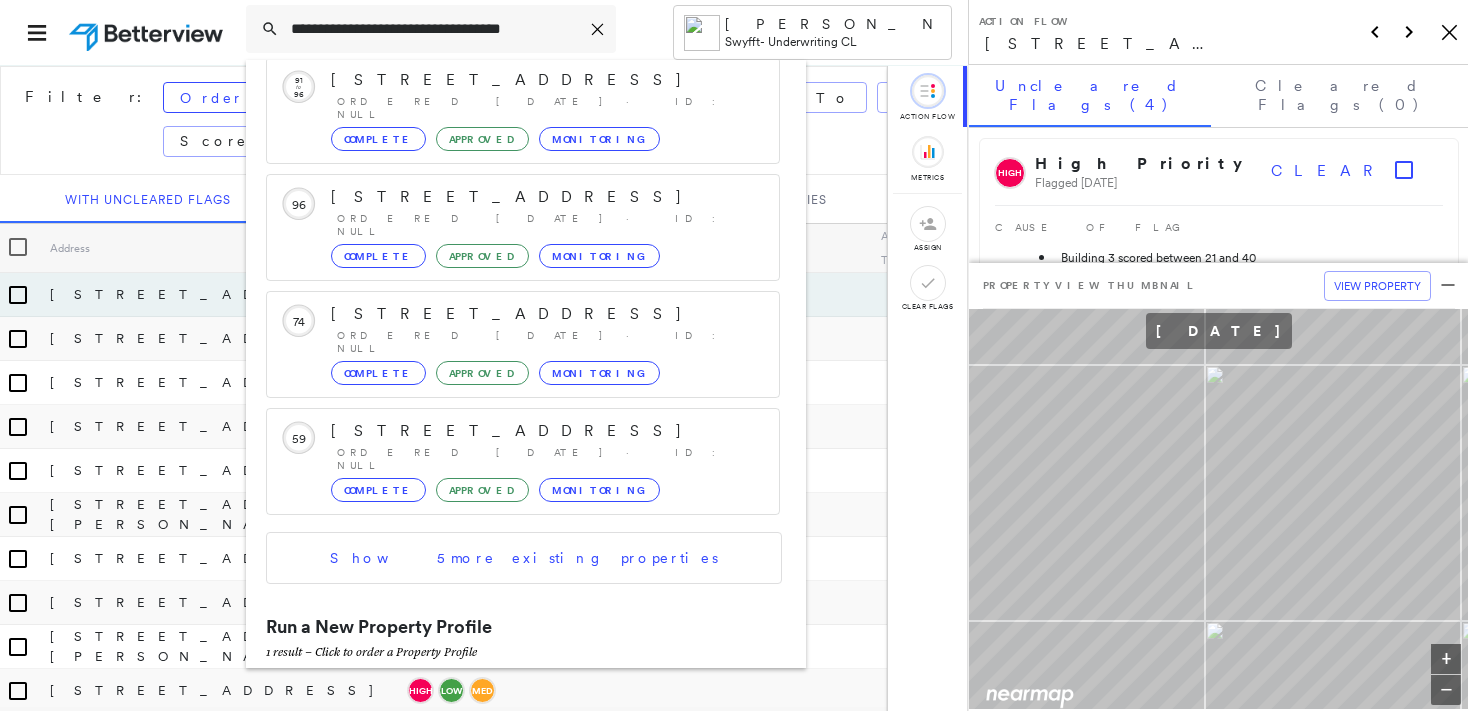 click on "715 King Ave, Wilmington, CA 90744" at bounding box center [501, 696] 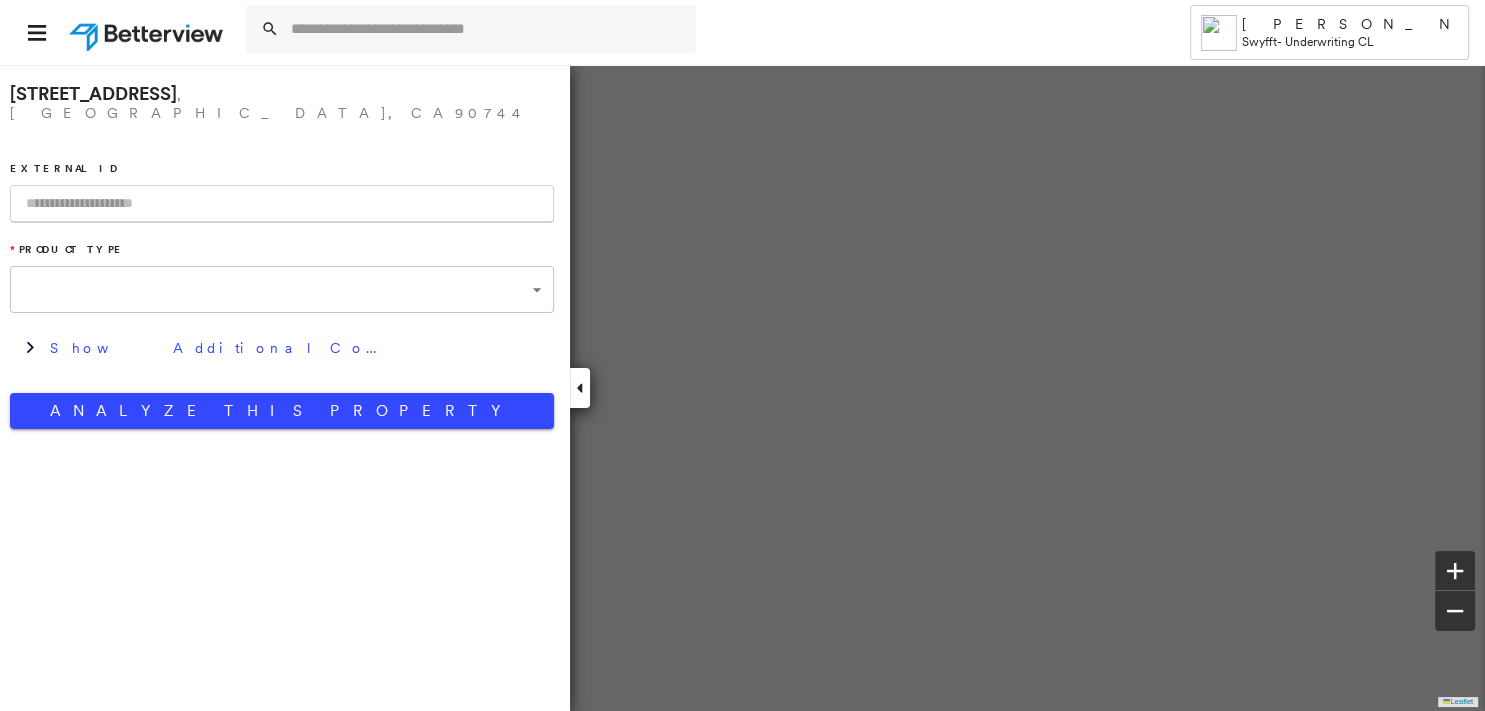 type on "**********" 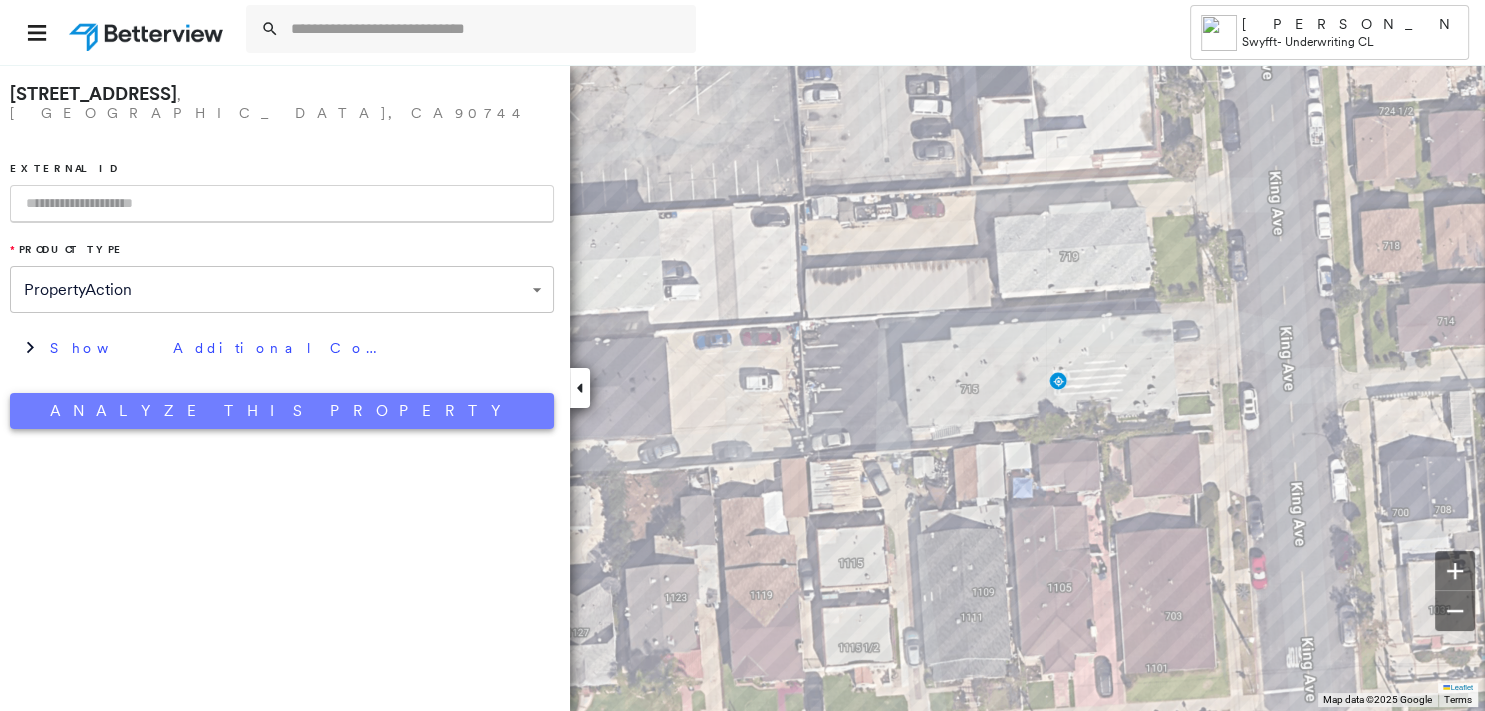 click on "Analyze This Property" at bounding box center [282, 411] 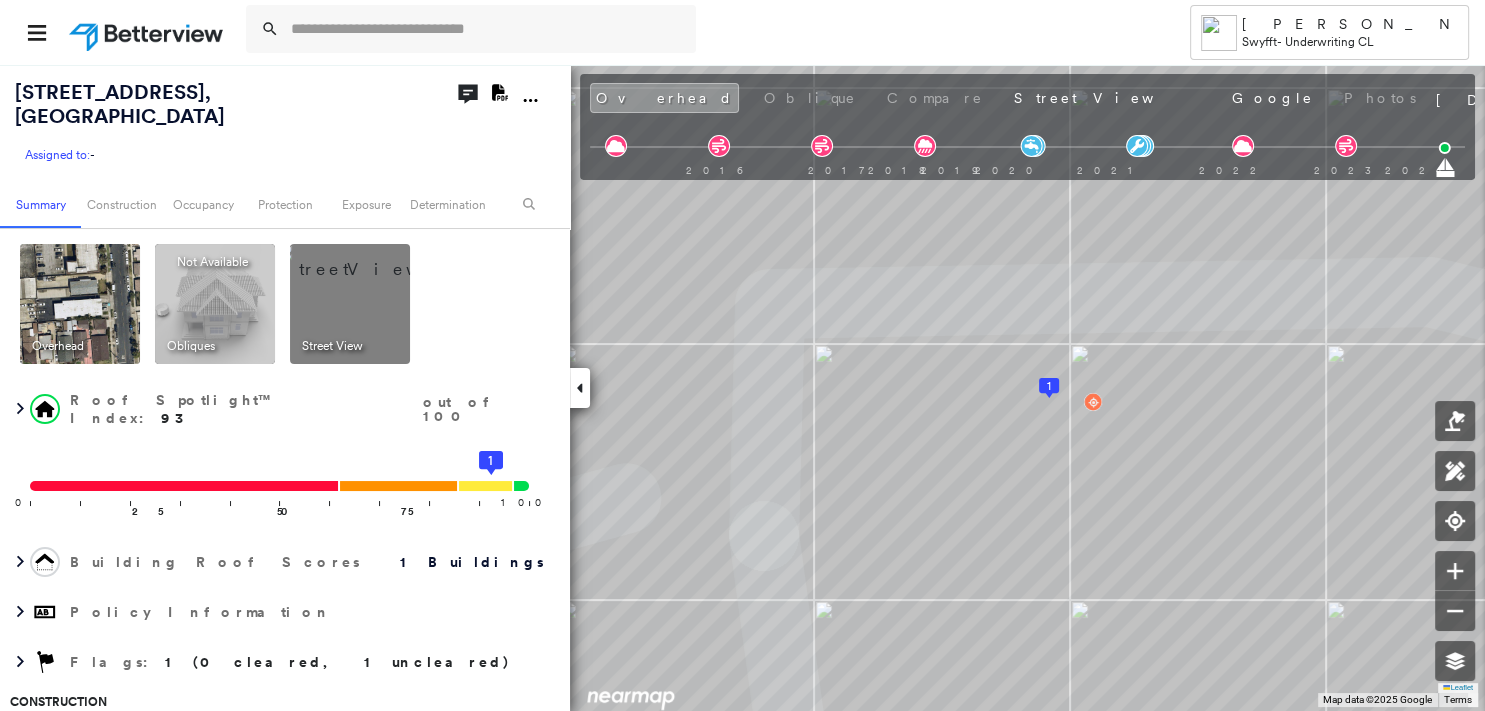 click on "Download PDF Report" 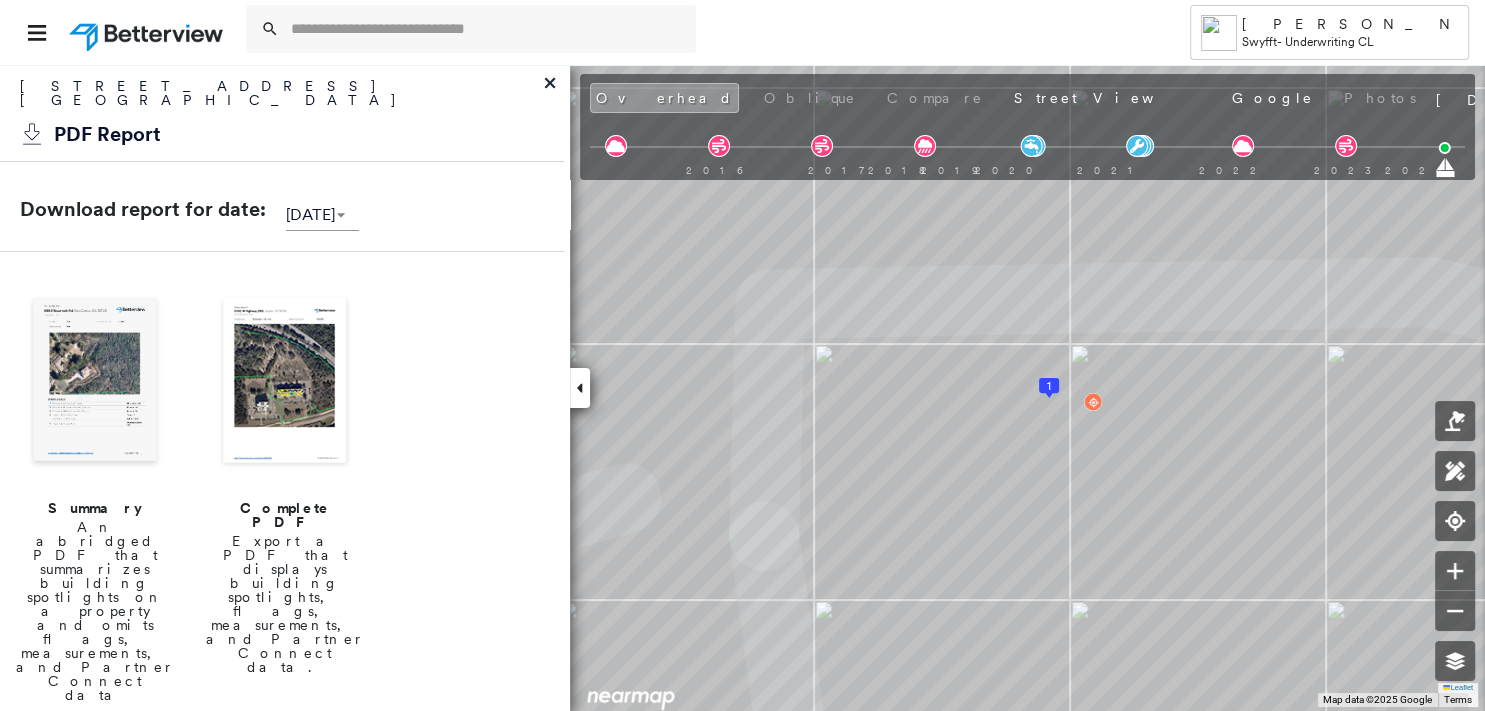 click at bounding box center (95, 382) 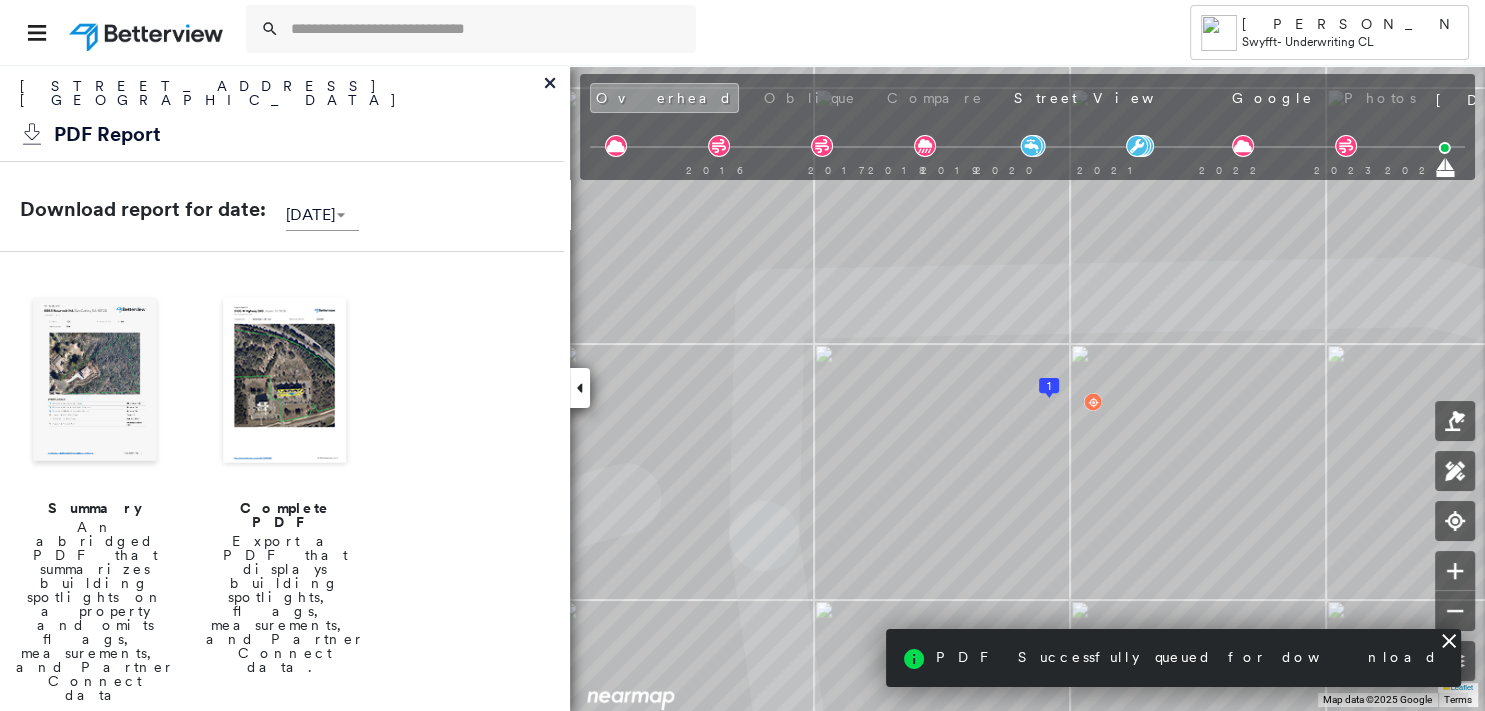 click at bounding box center (95, 382) 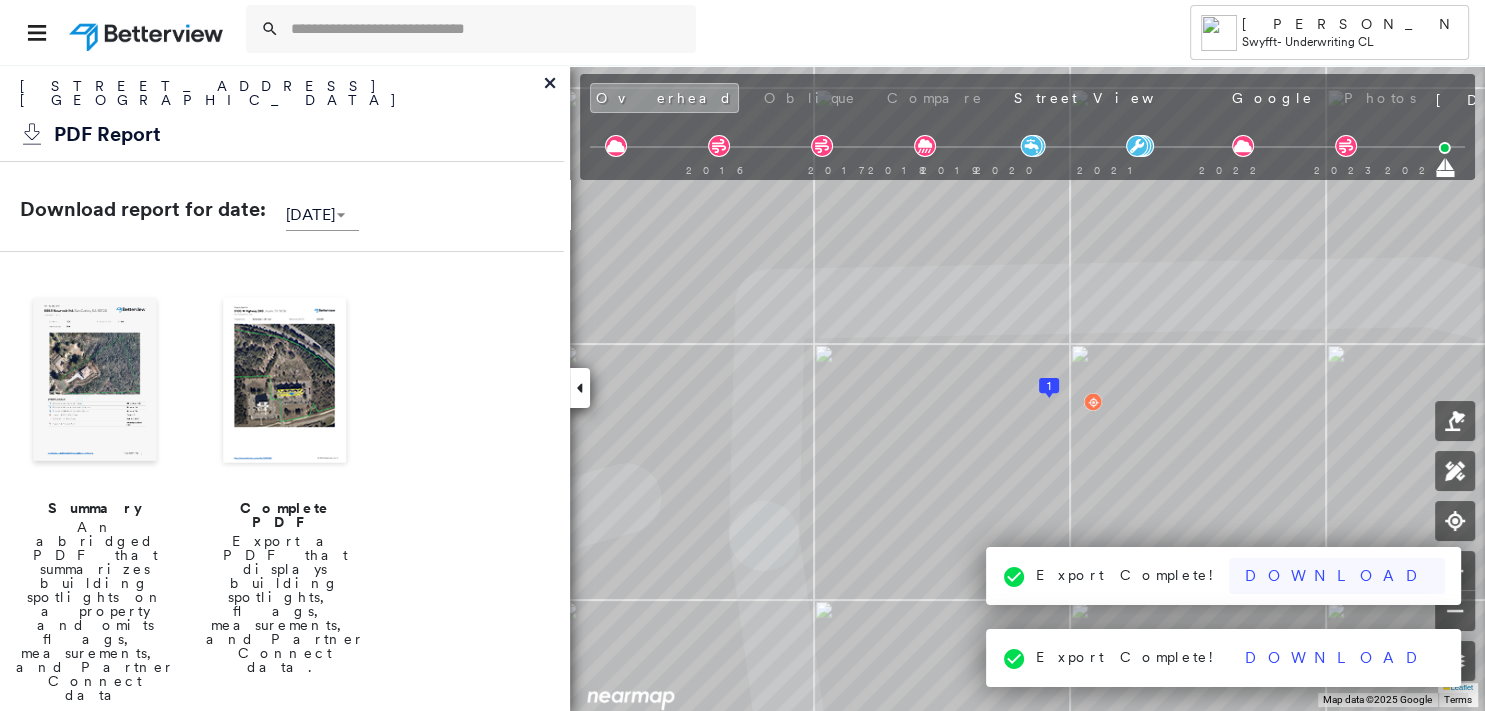 click on "Download" at bounding box center [1337, 576] 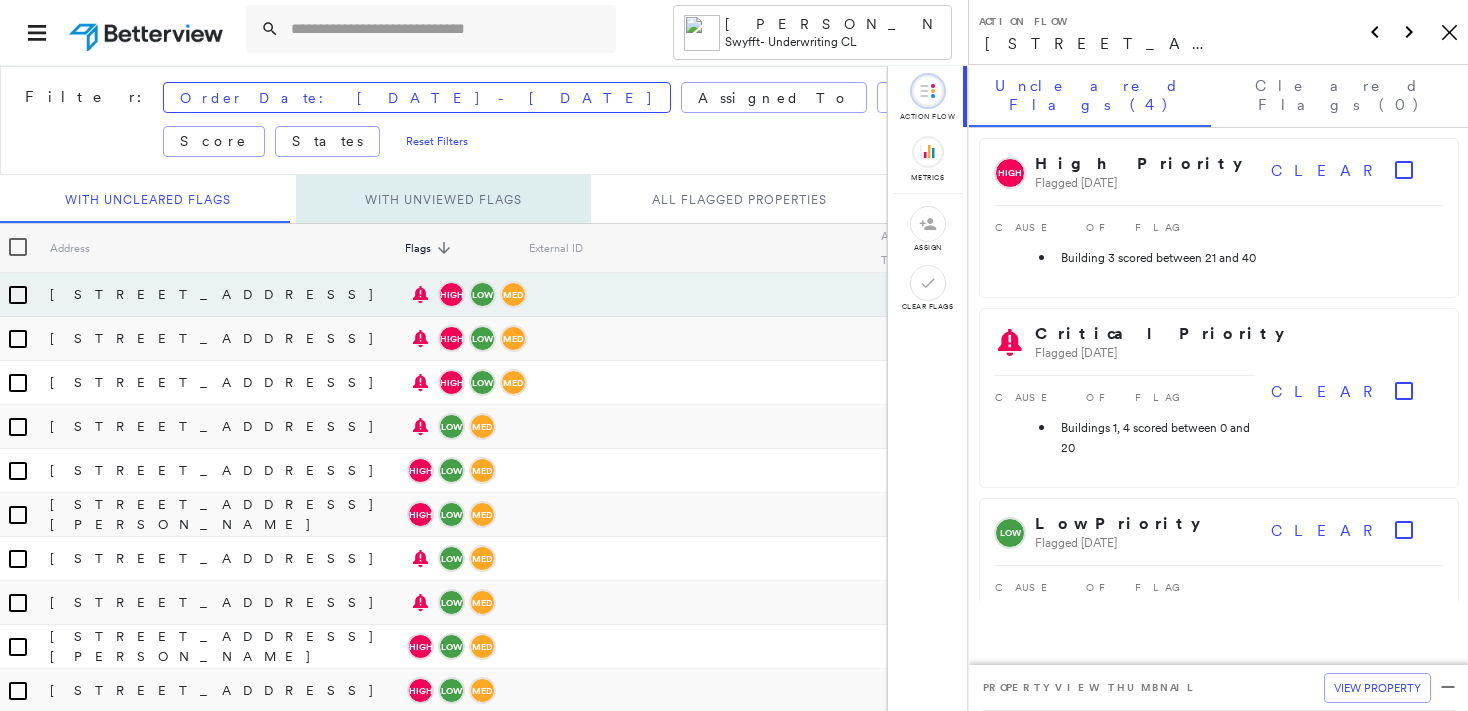 scroll, scrollTop: 0, scrollLeft: 0, axis: both 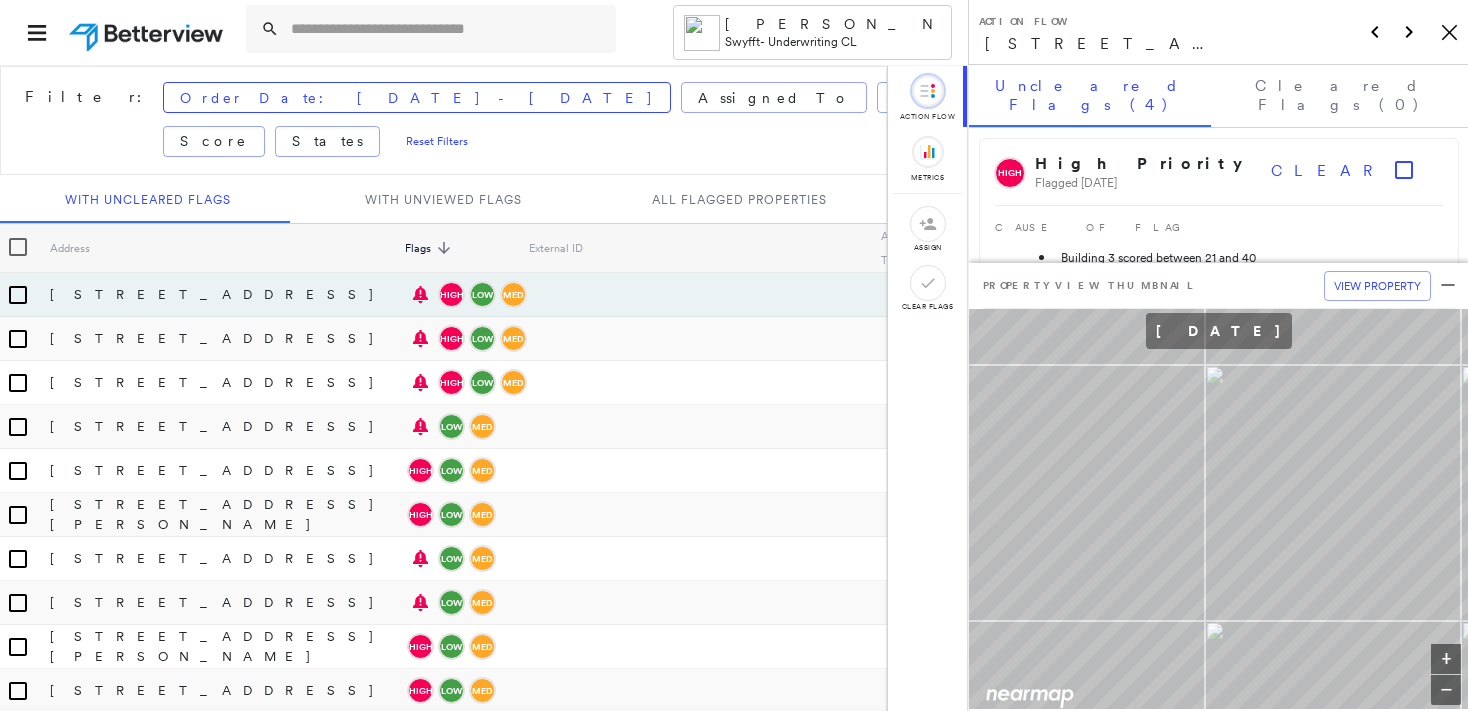 click on "Icon_Closemodal" 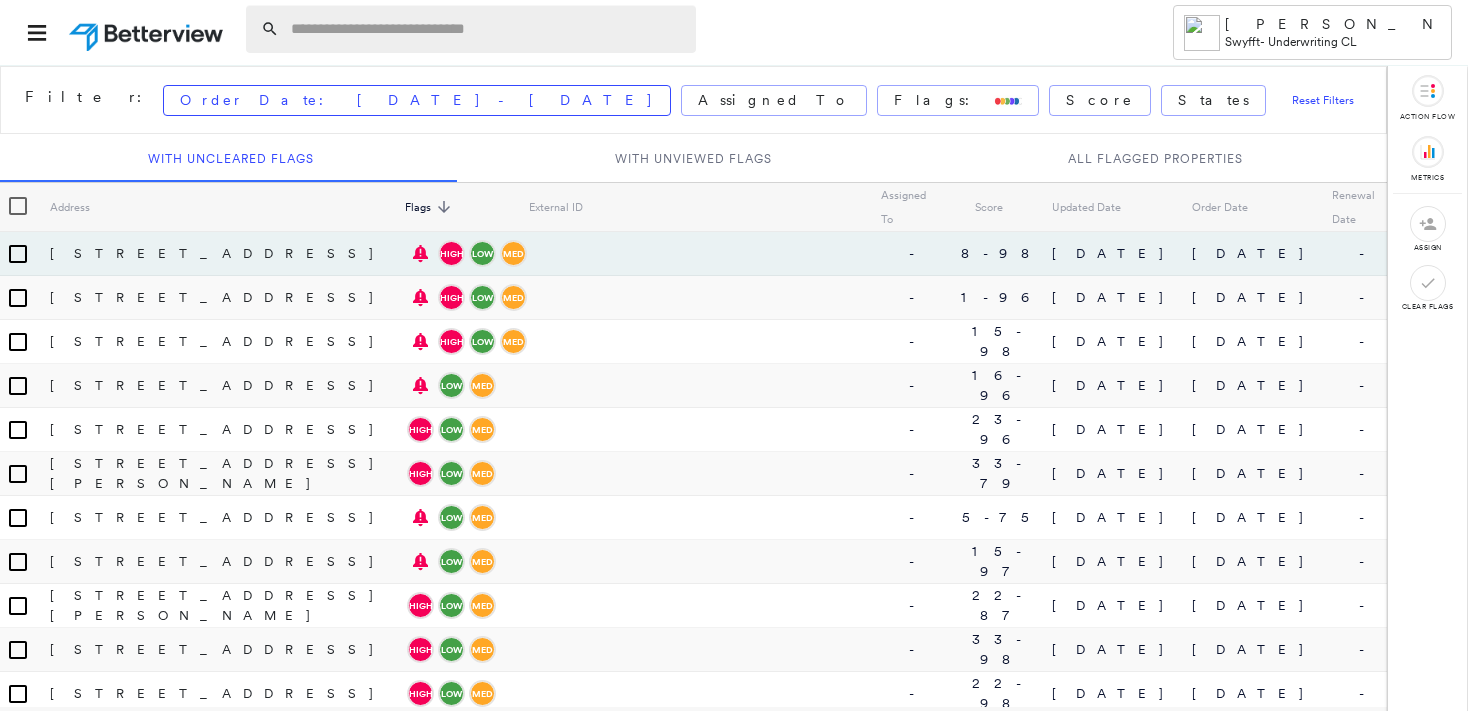 click at bounding box center [487, 29] 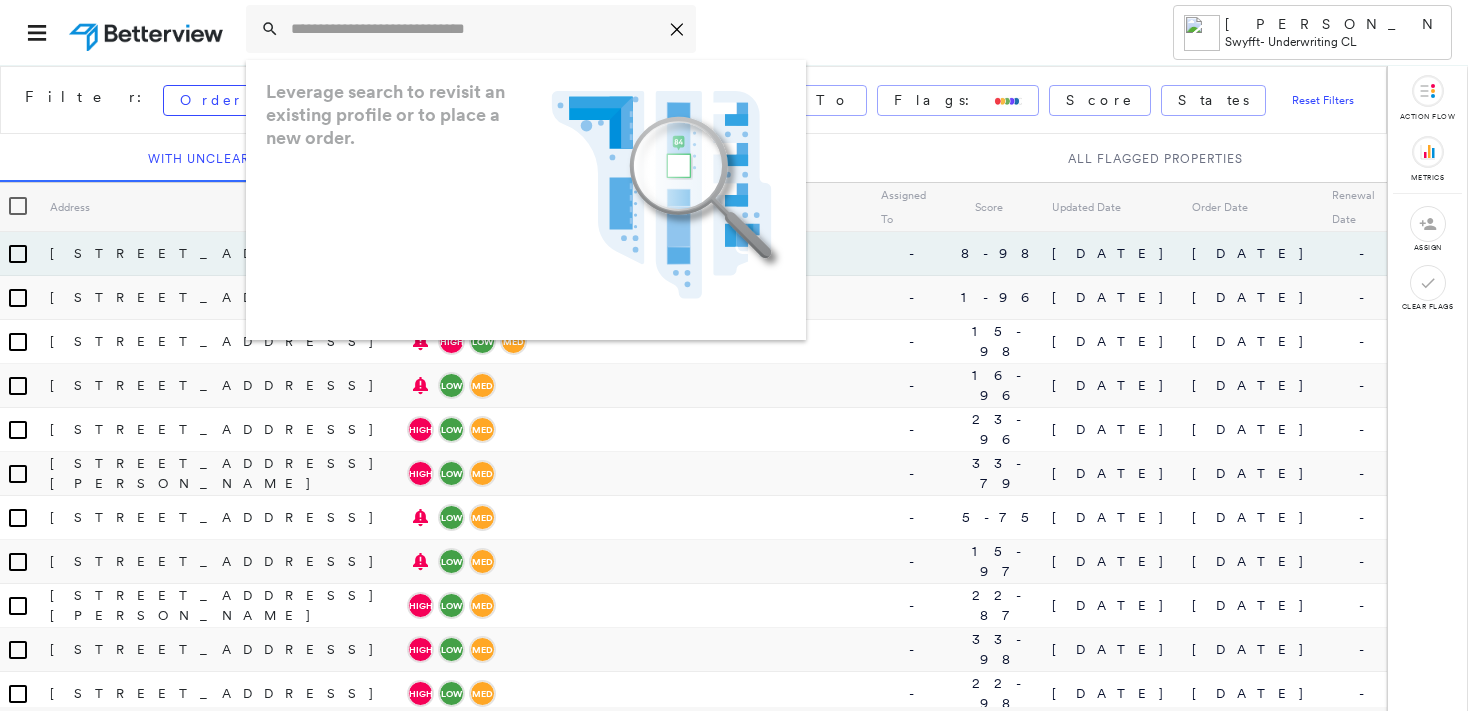 paste on "**********" 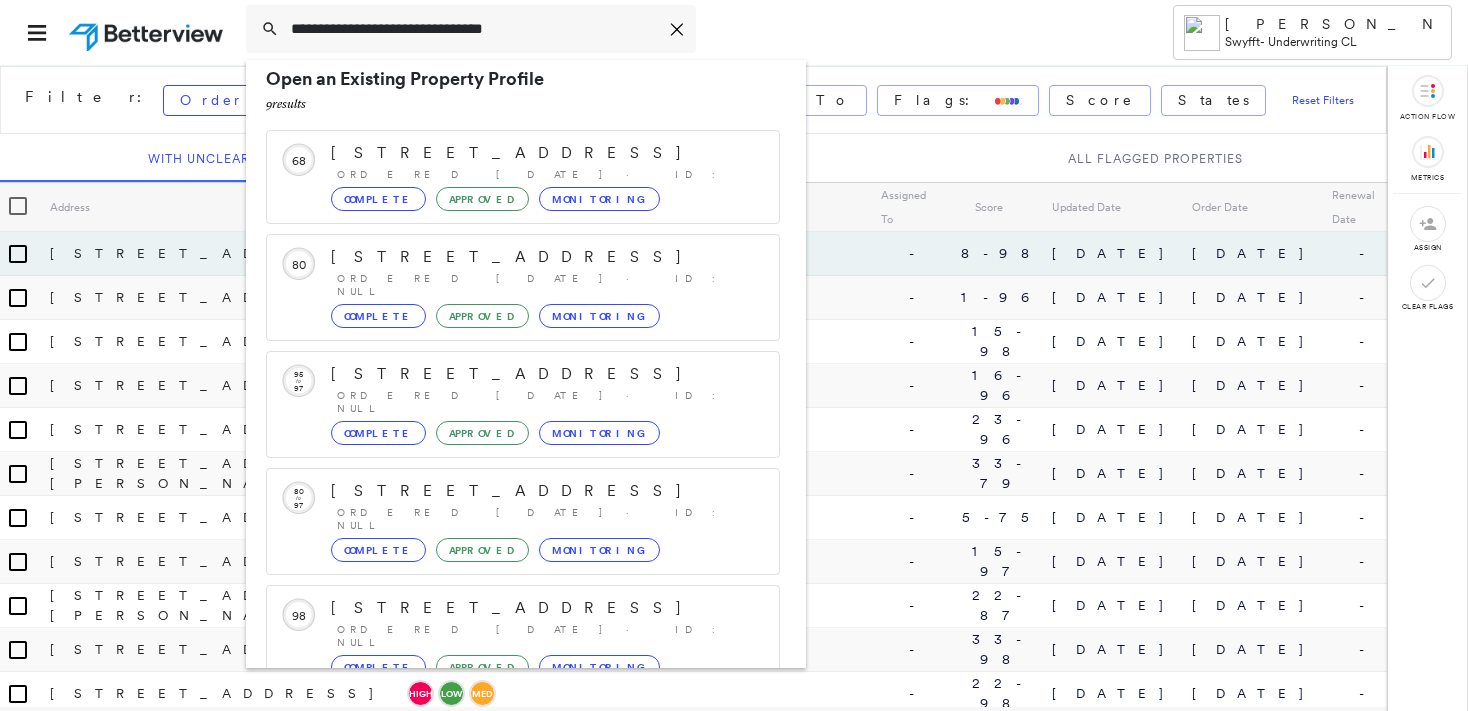 scroll, scrollTop: 0, scrollLeft: 0, axis: both 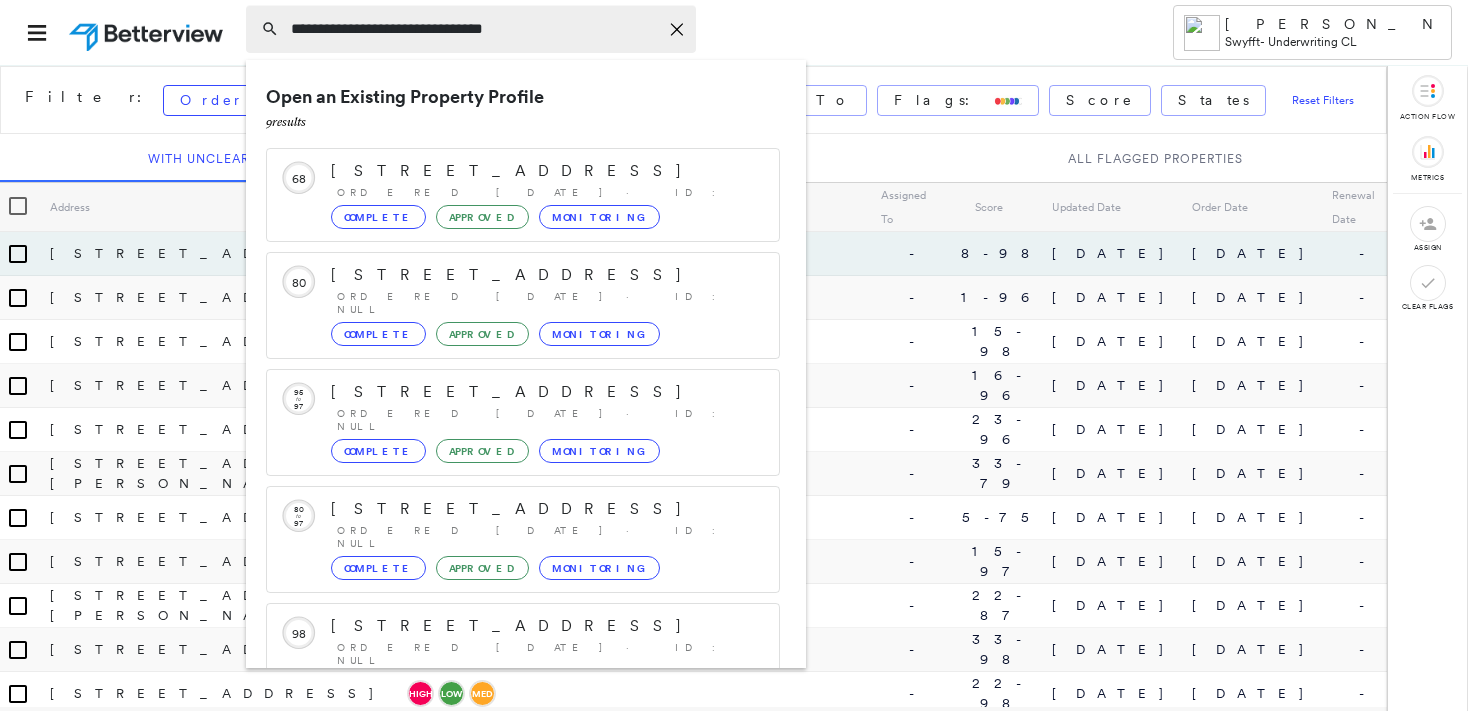 click on "**********" at bounding box center [474, 29] 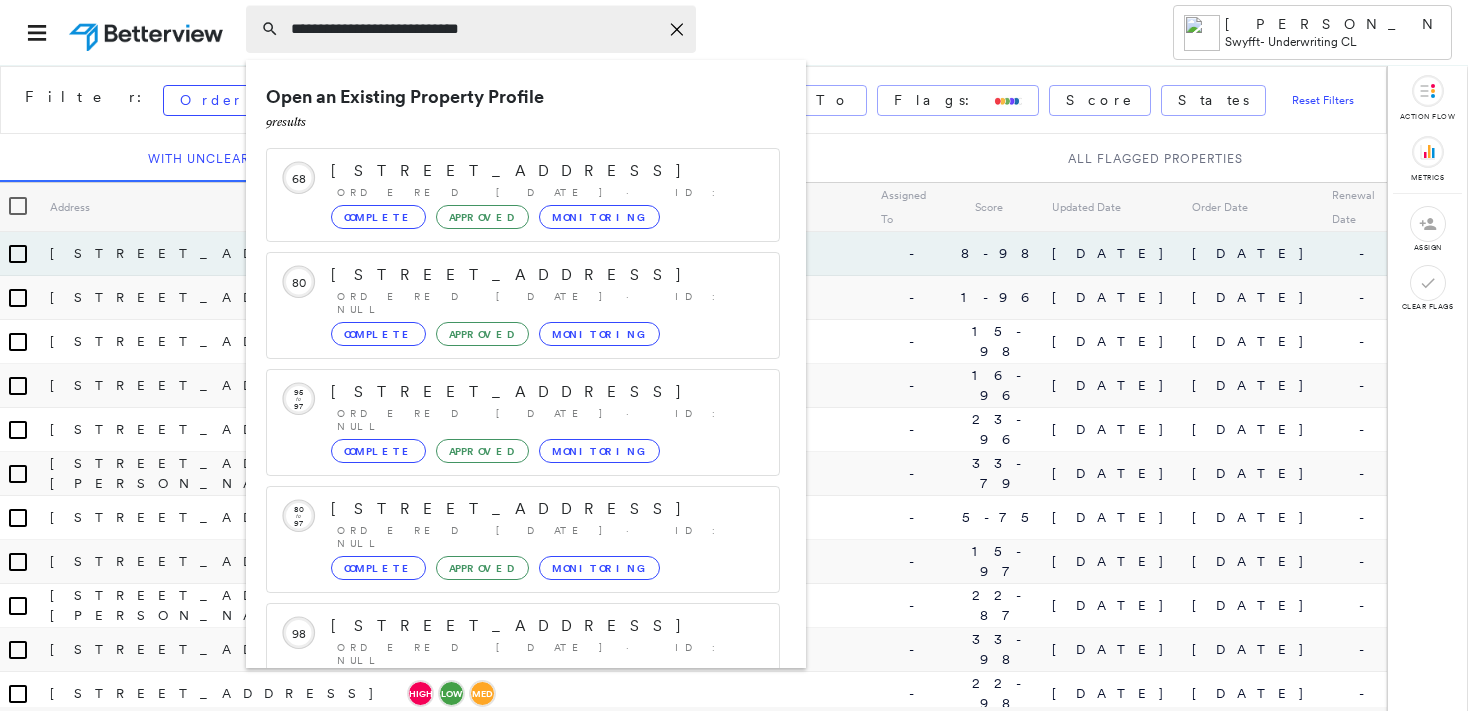 click on "**********" at bounding box center (474, 29) 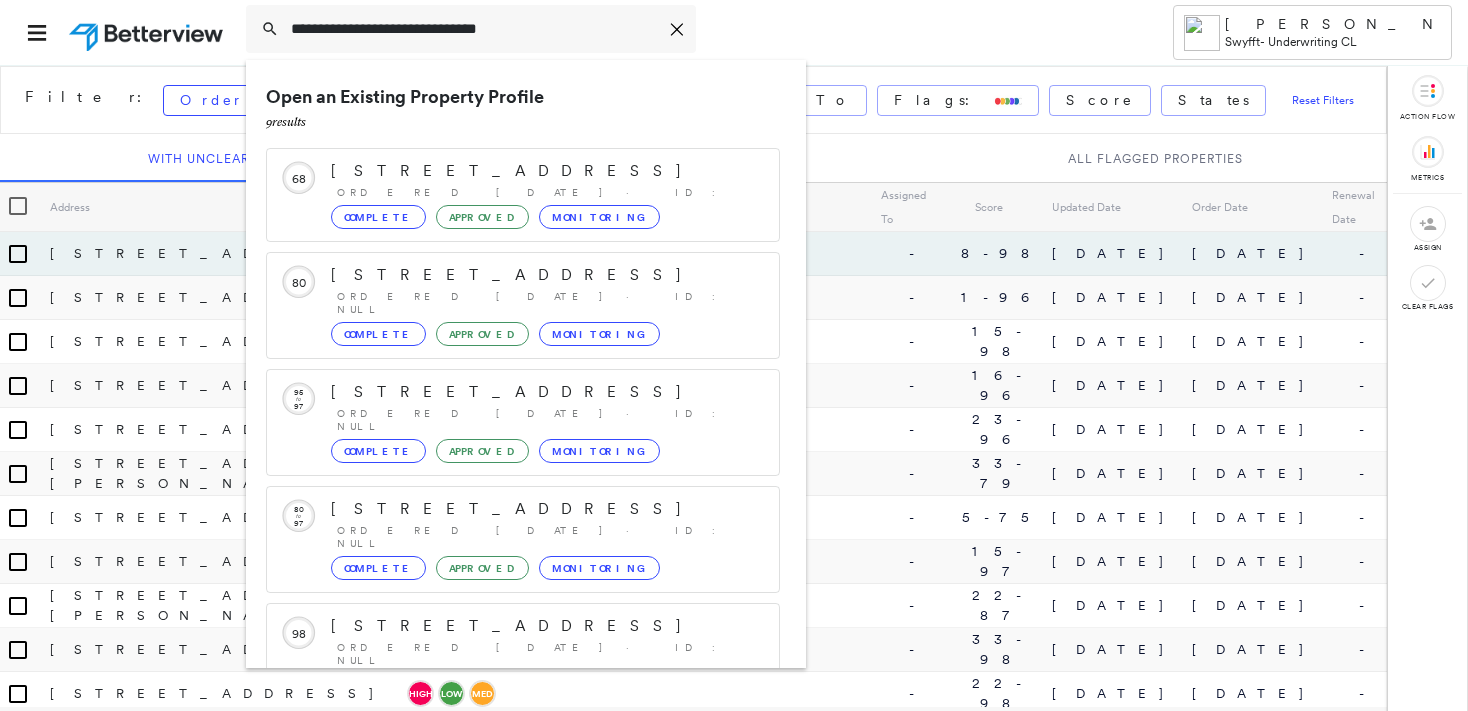 type on "**********" 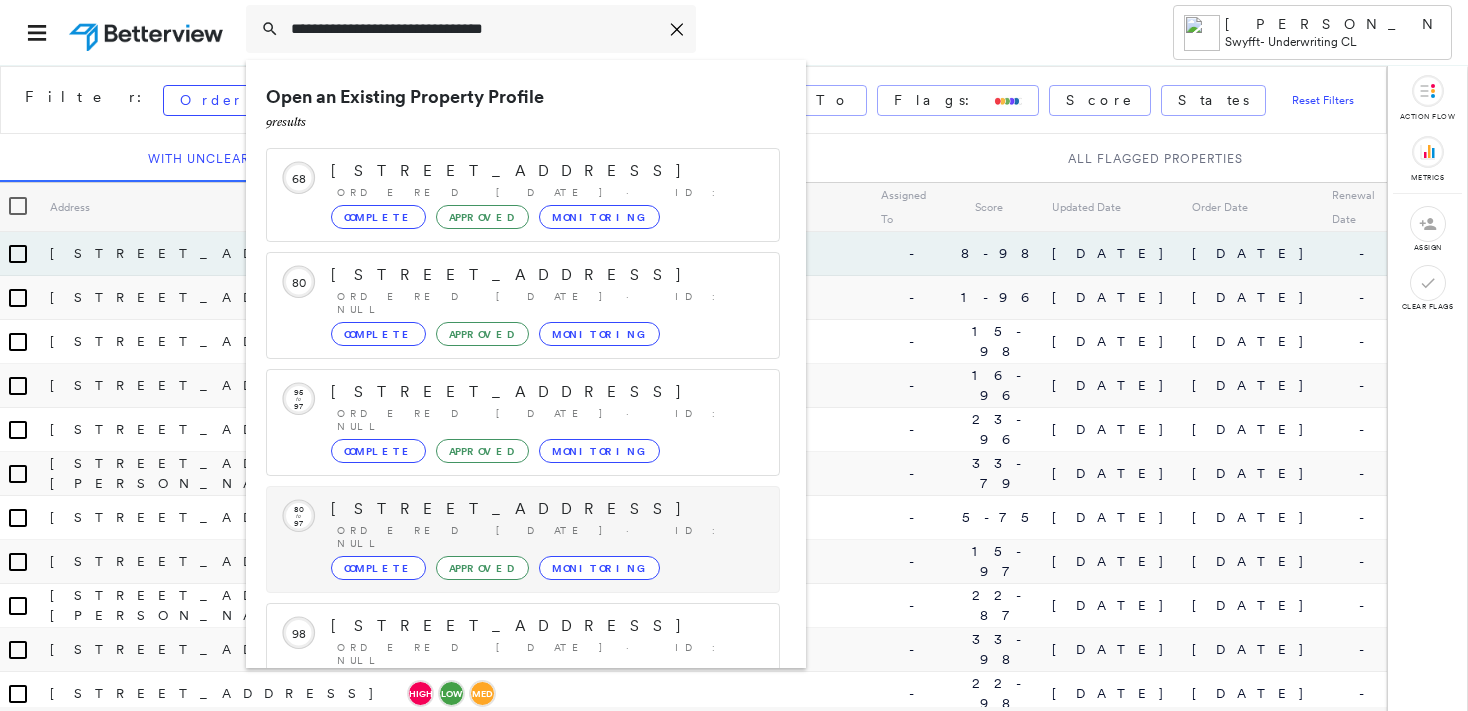 scroll, scrollTop: 208, scrollLeft: 0, axis: vertical 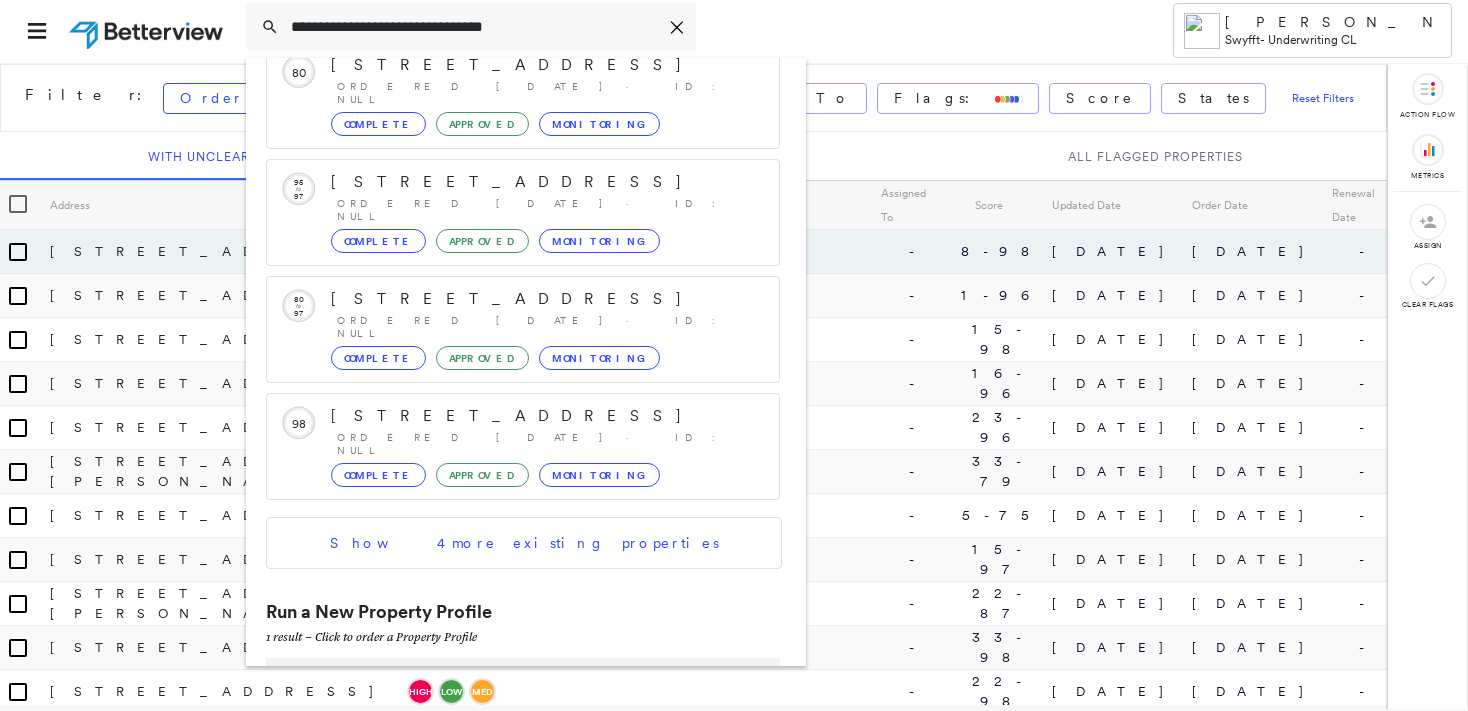 click on "557 26th Ave, San Francisco, CA 94121" at bounding box center (501, 681) 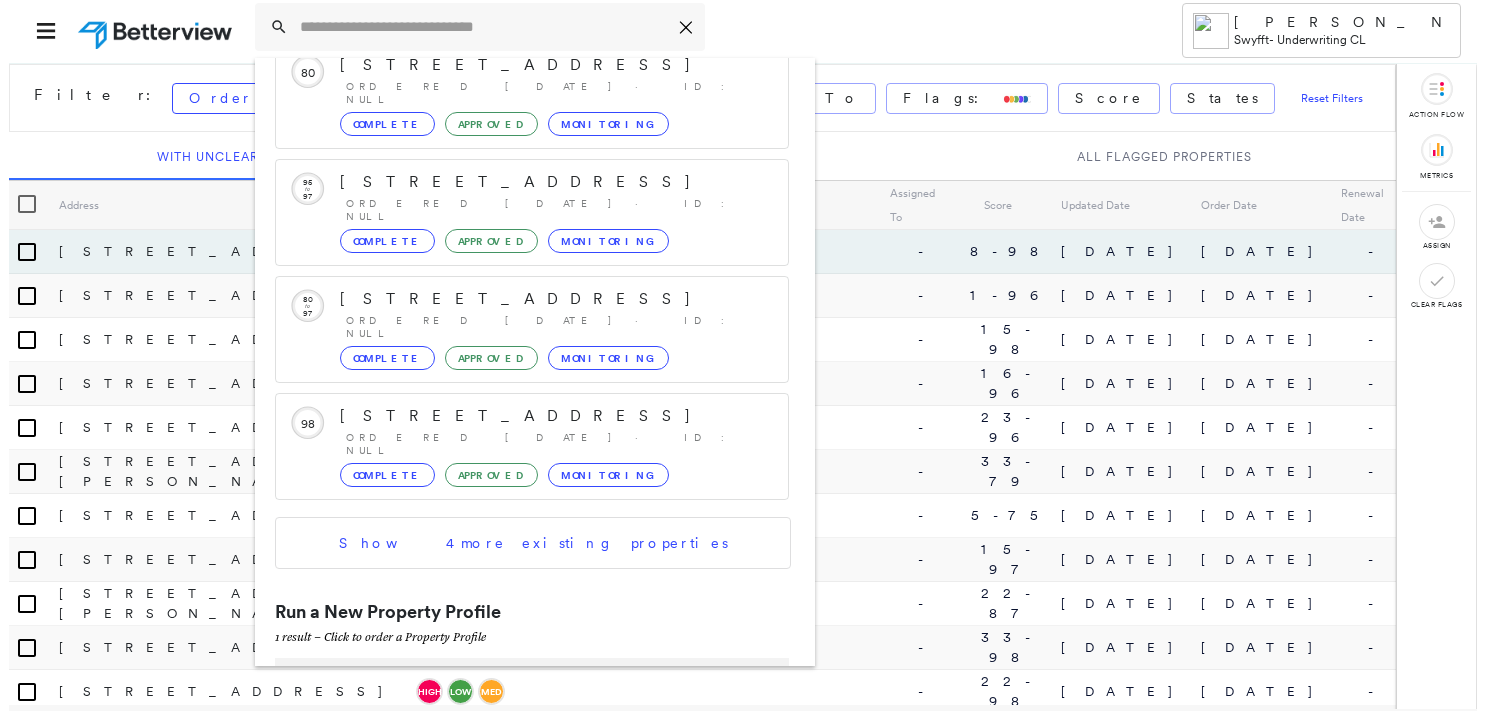 scroll, scrollTop: 0, scrollLeft: 0, axis: both 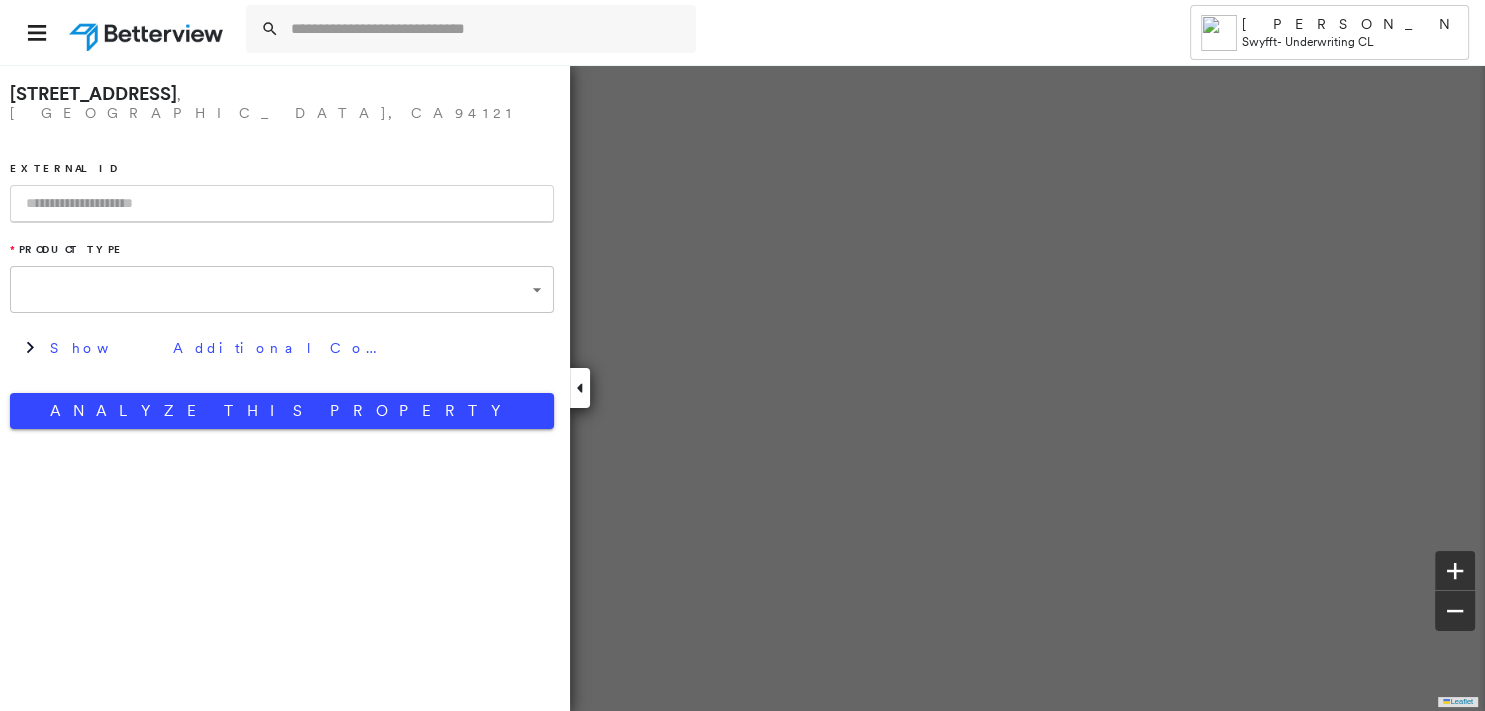 type on "**********" 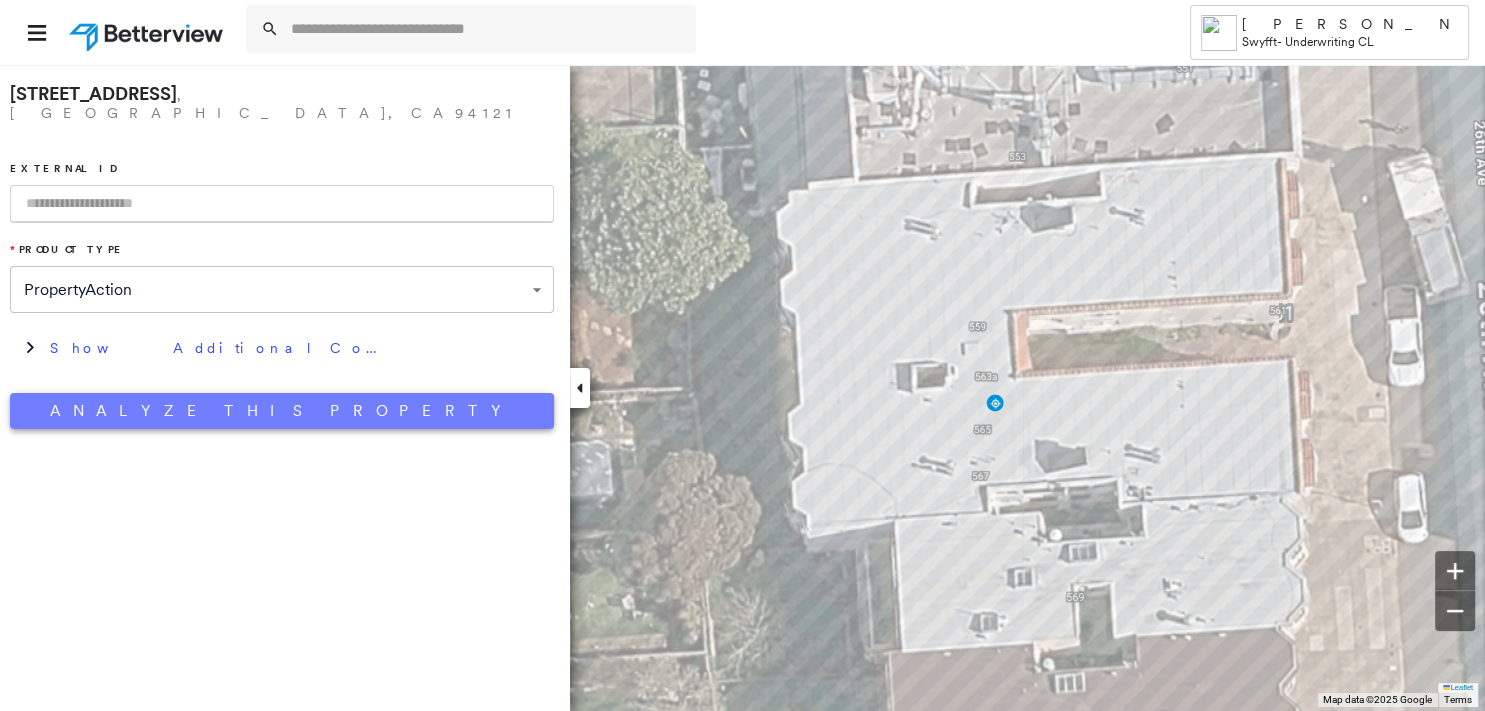 click on "Analyze This Property" at bounding box center [282, 411] 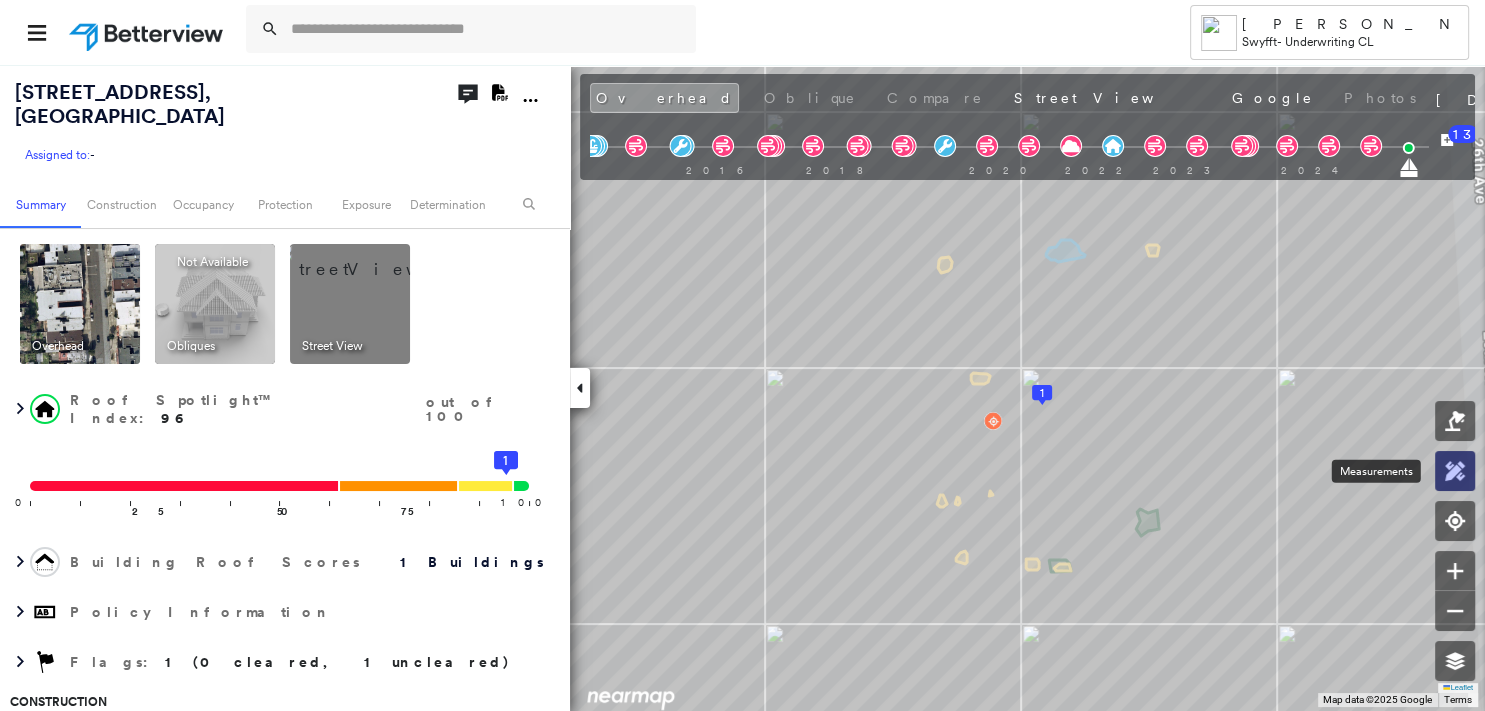 click 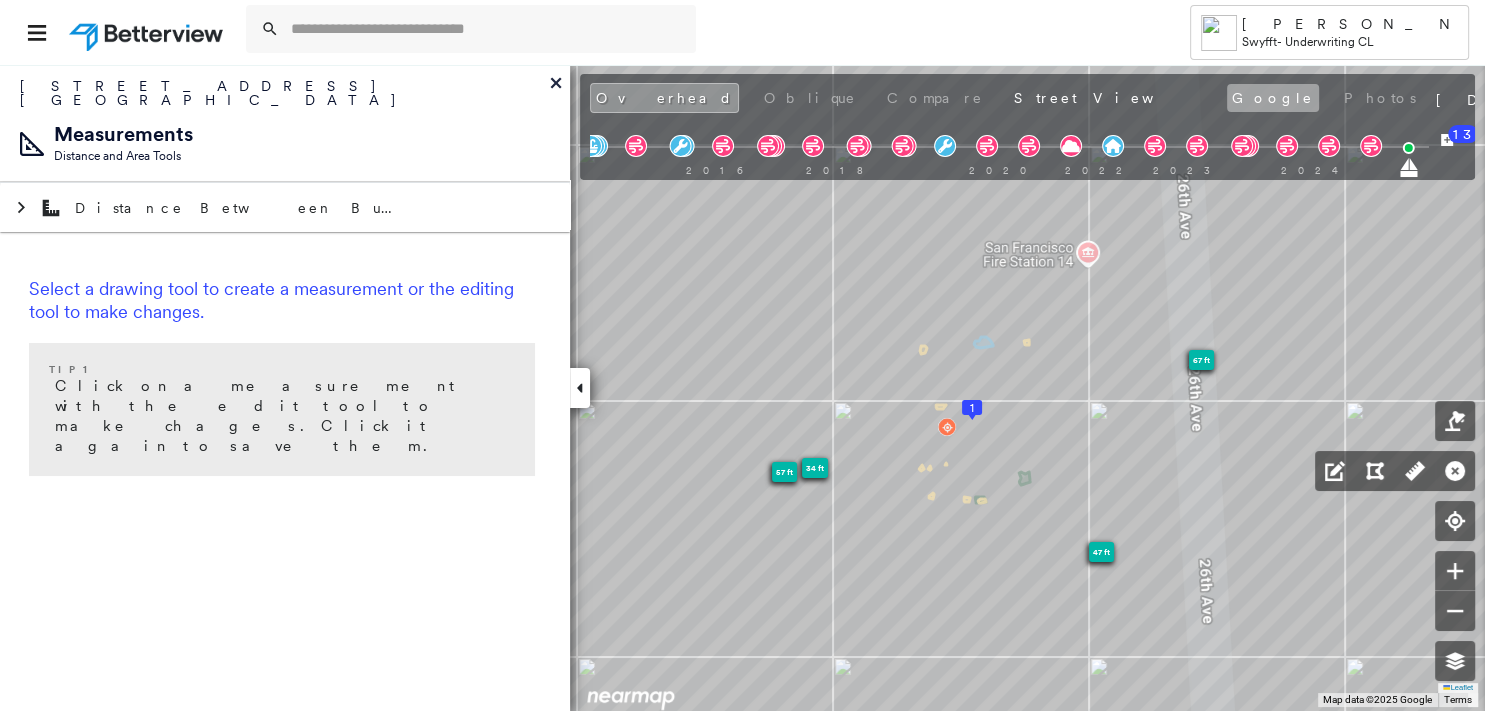 click on "Google" at bounding box center [1273, 98] 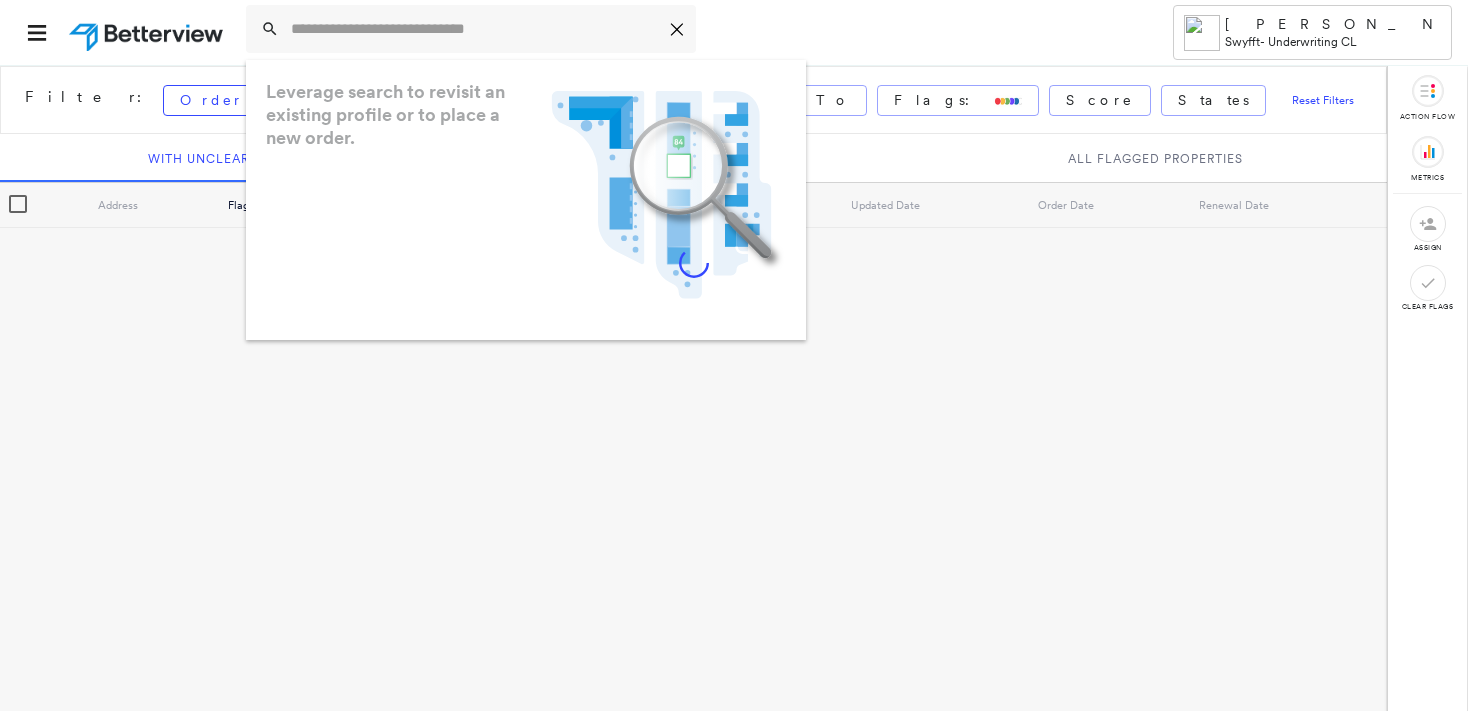 scroll, scrollTop: 0, scrollLeft: 0, axis: both 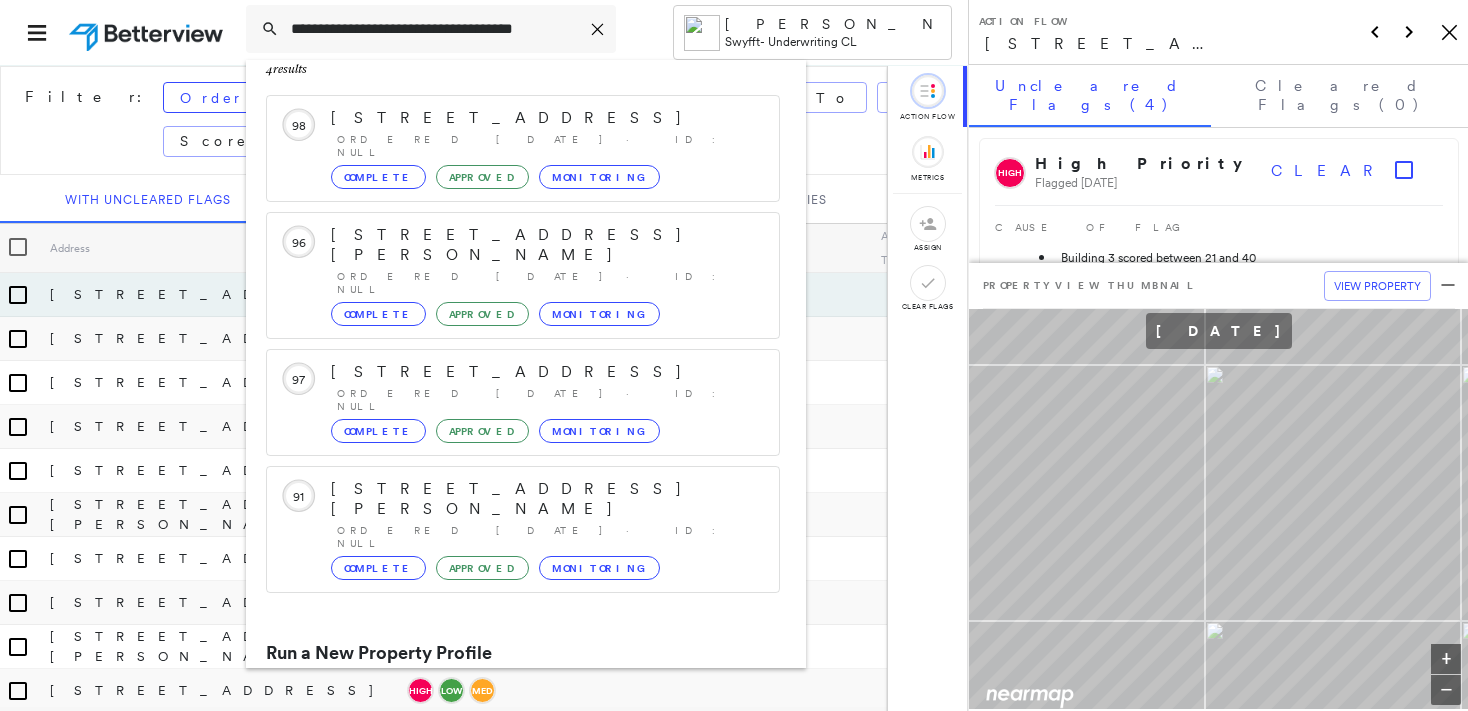 type on "**********" 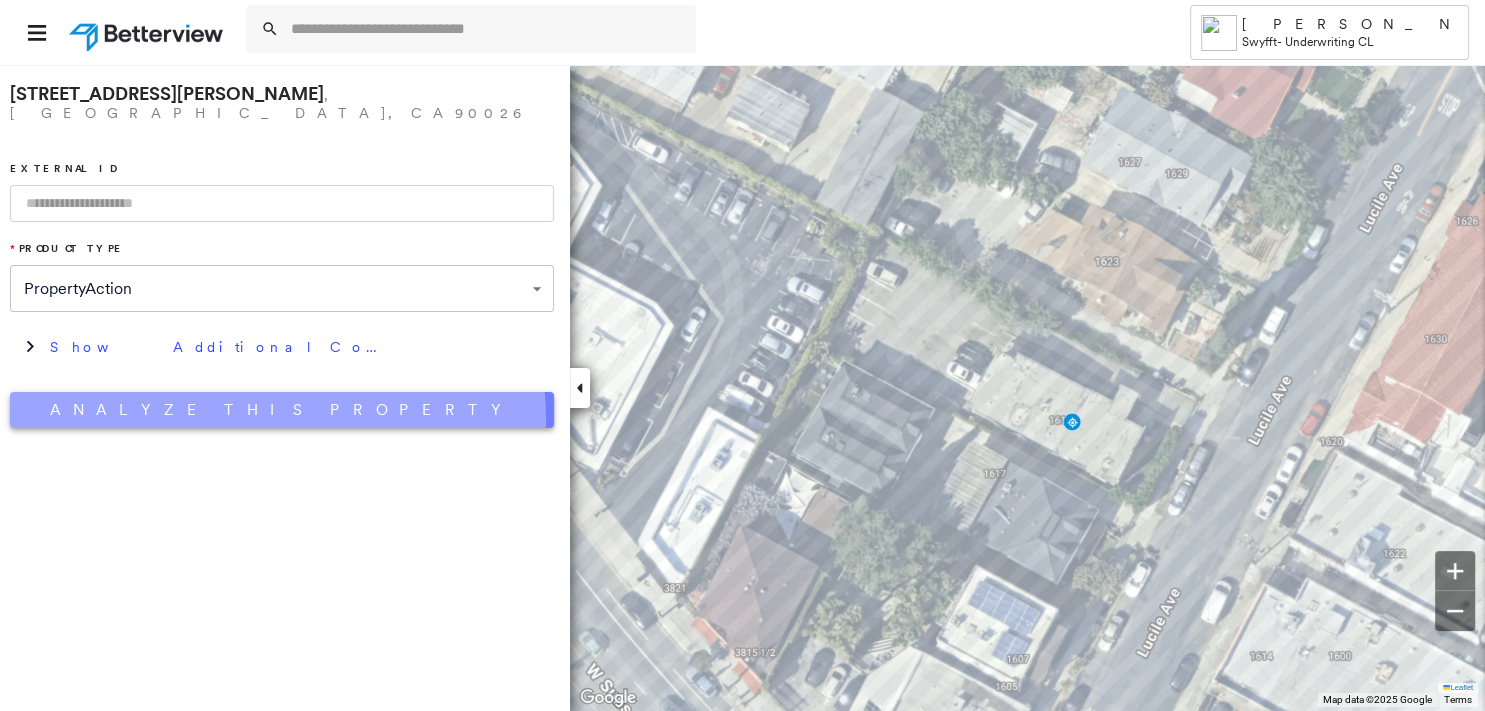 click on "Analyze This Property" at bounding box center (282, 410) 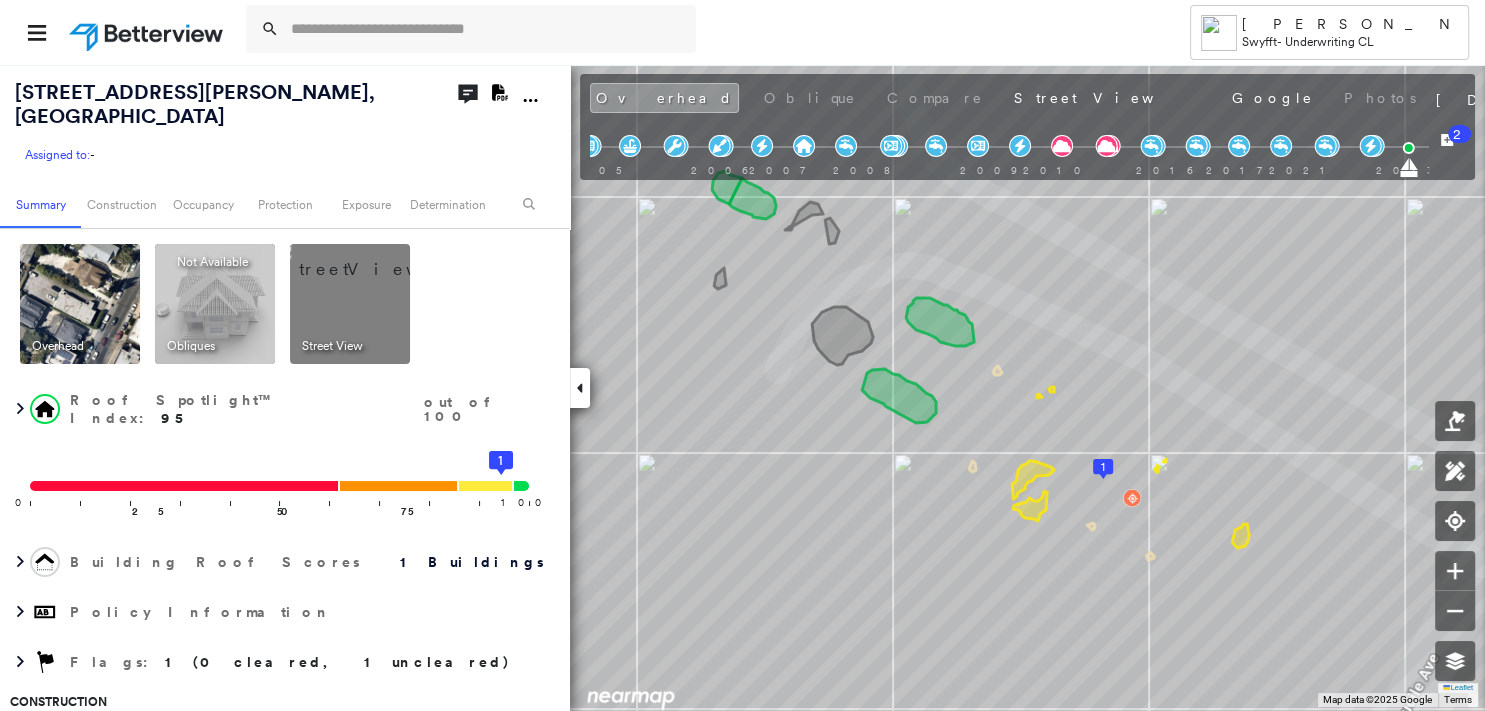 click on "Download PDF Report" 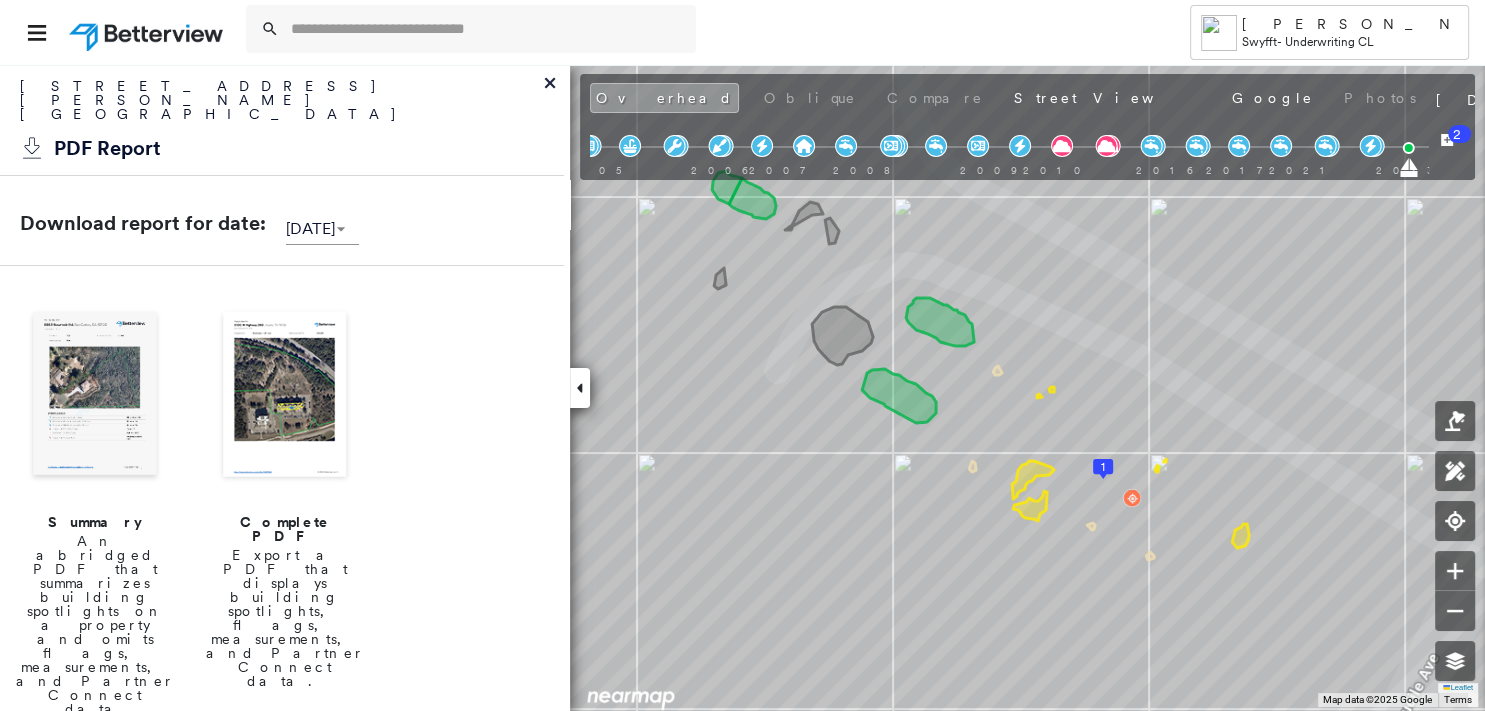 click at bounding box center [95, 396] 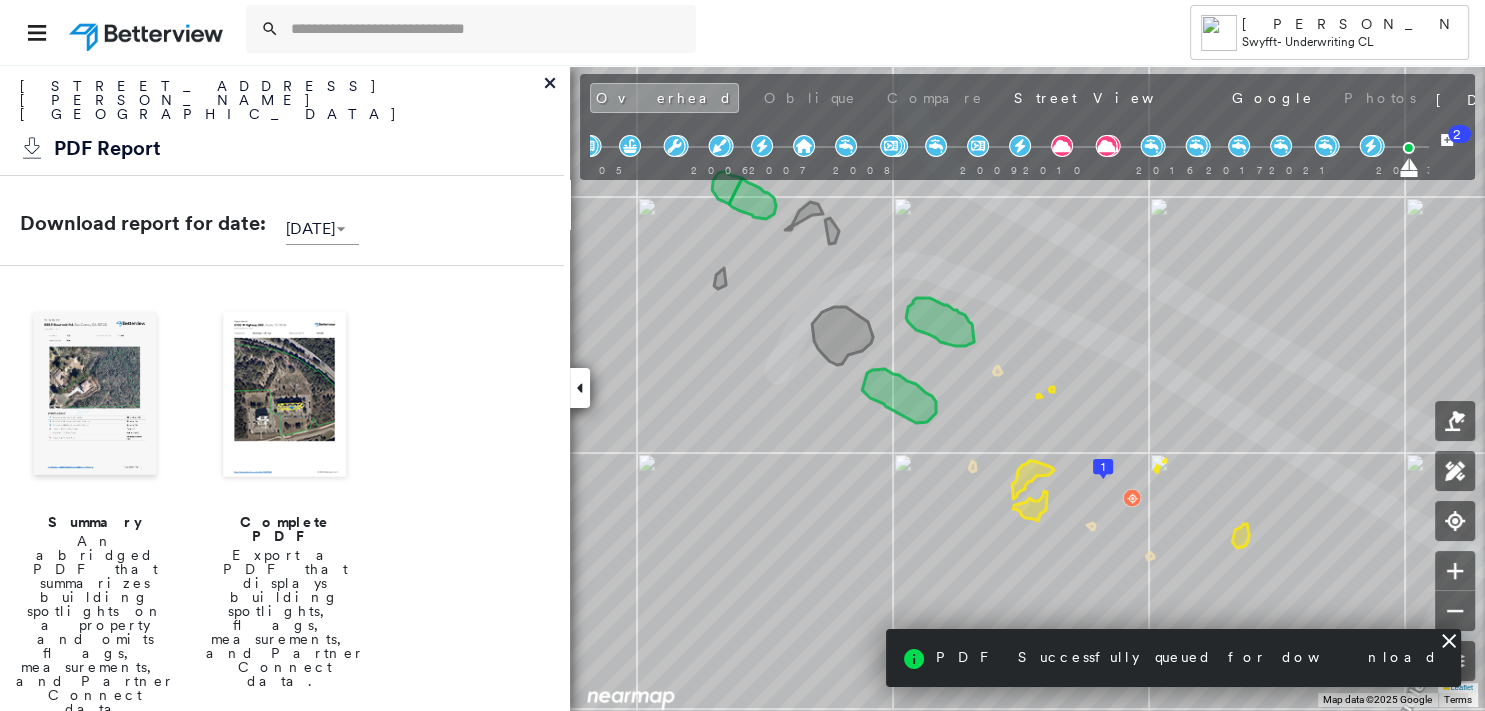 click at bounding box center (95, 396) 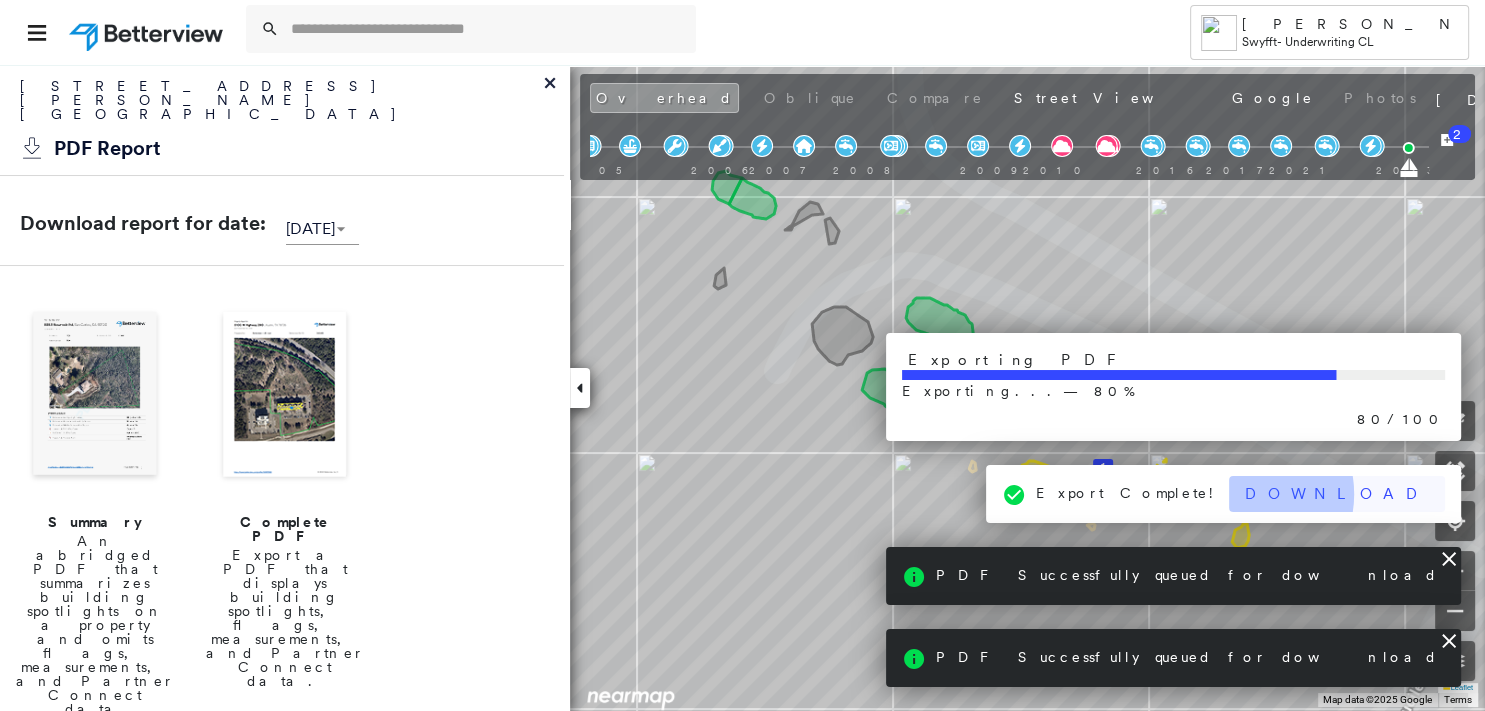 click on "Download" at bounding box center (1337, 494) 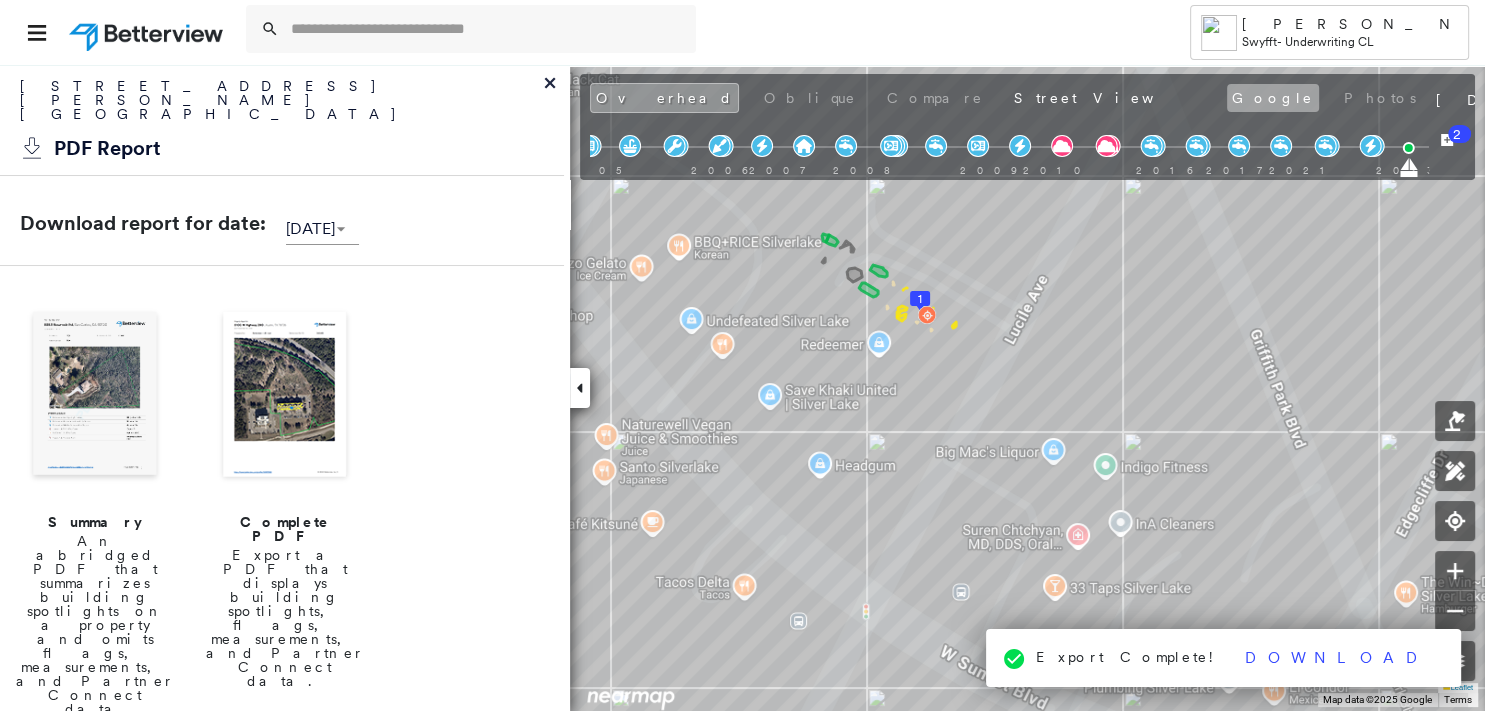 click on "Google" at bounding box center (1273, 98) 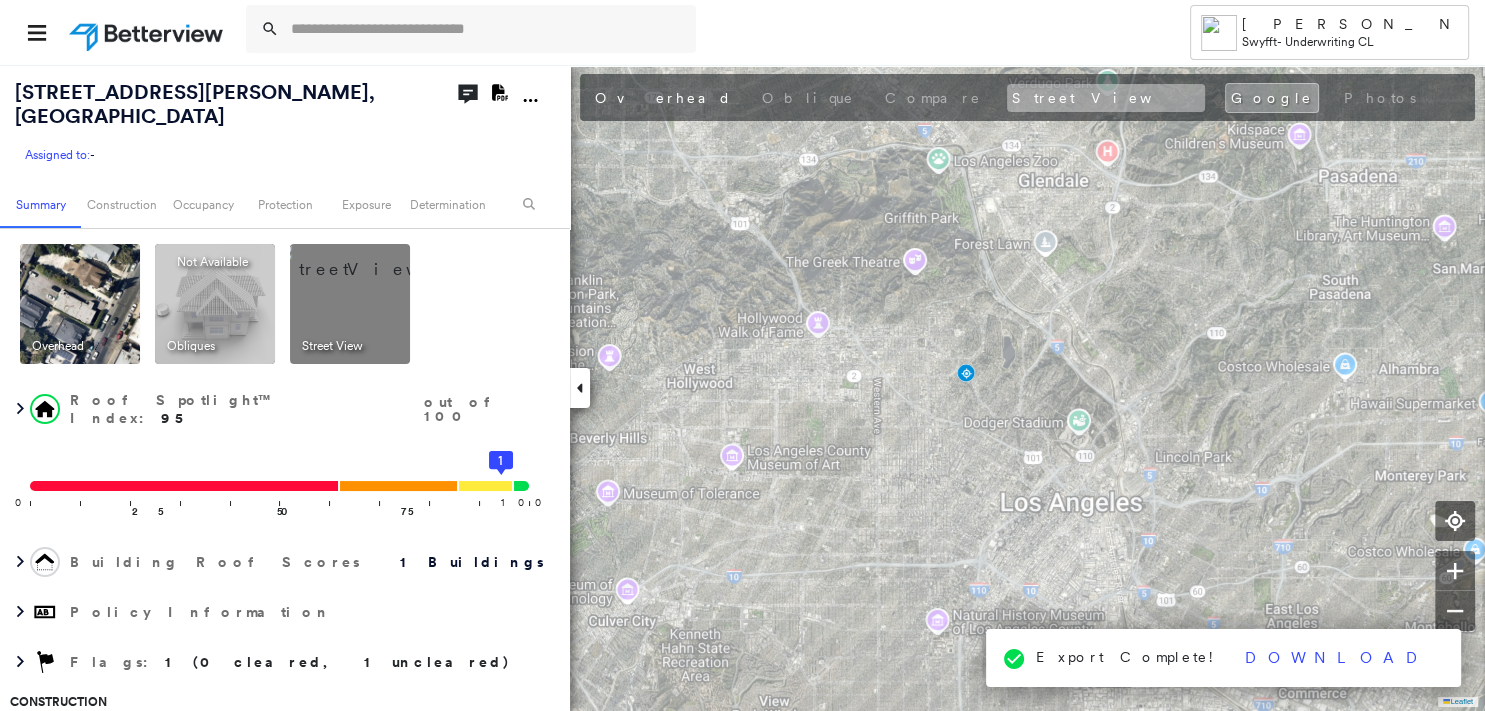 click on "Street View" at bounding box center [1106, 98] 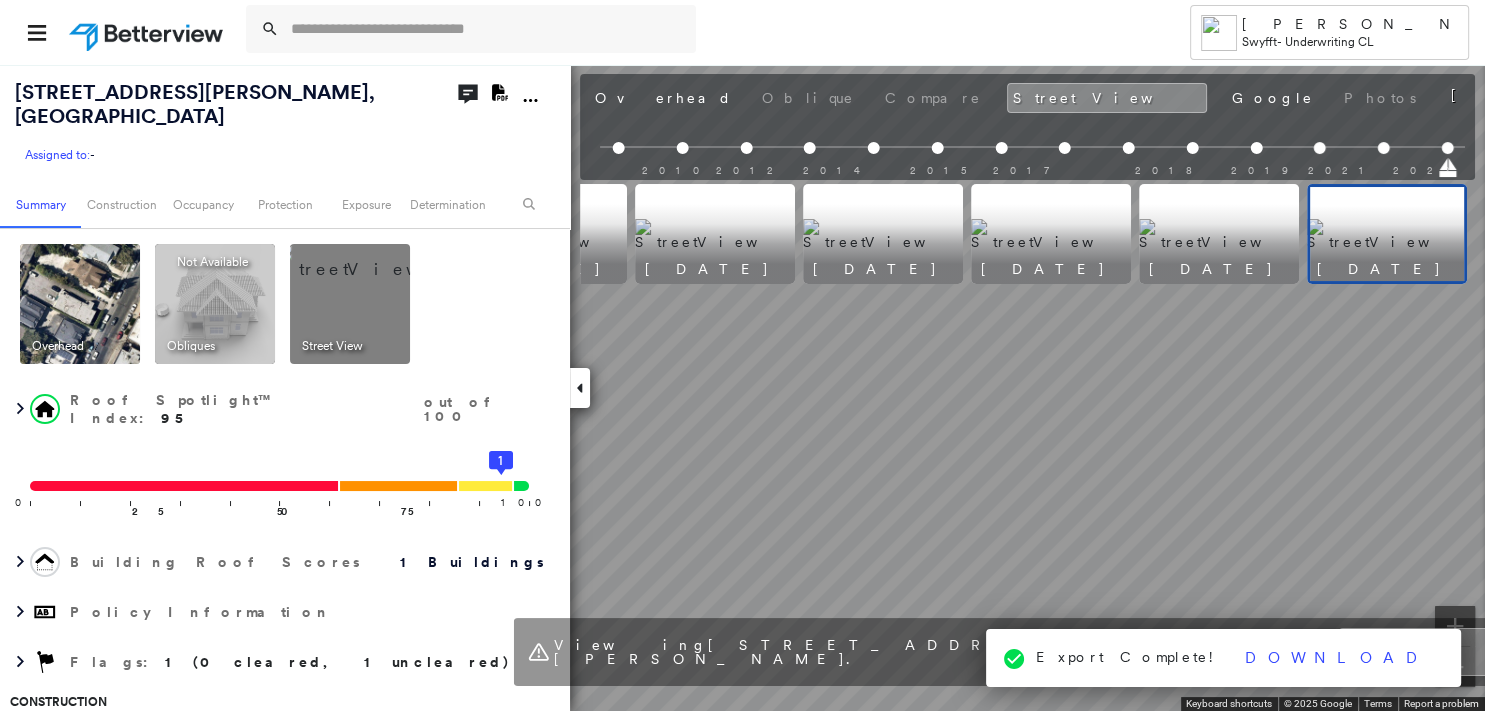 scroll, scrollTop: 0, scrollLeft: 1467, axis: horizontal 